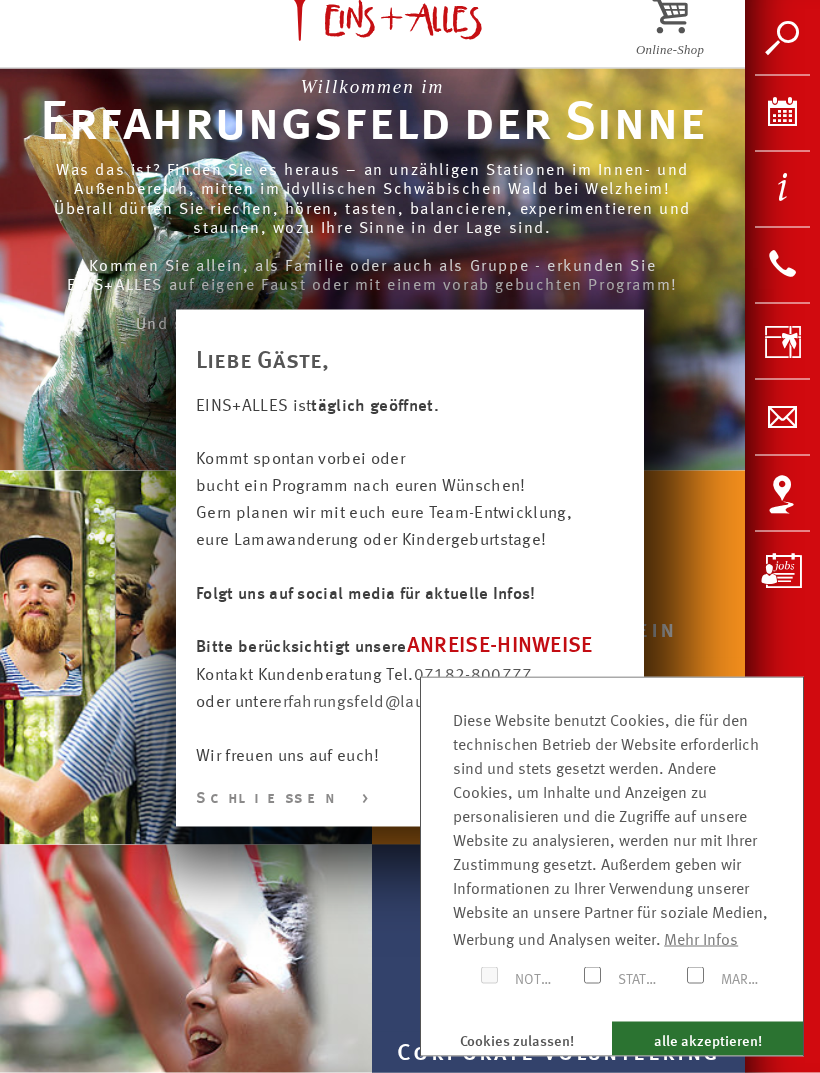 scroll, scrollTop: 98, scrollLeft: 0, axis: vertical 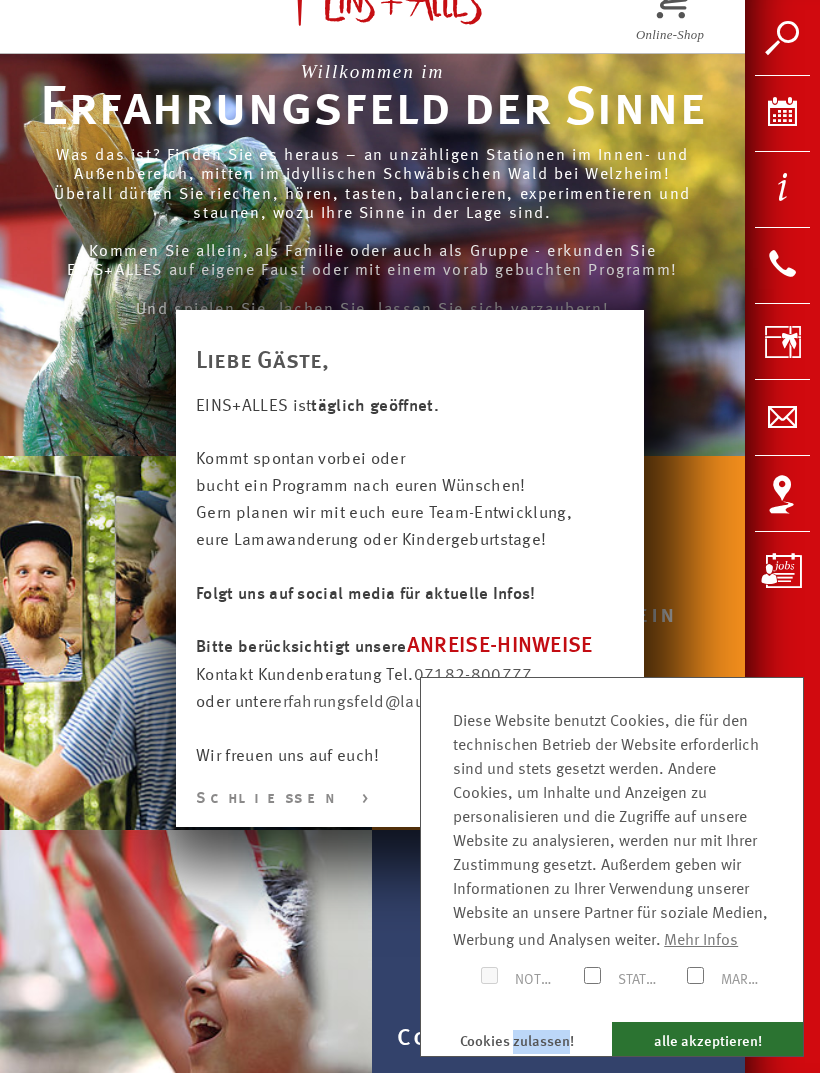 click on "Diese Website benutzt Cookies, die für den technischen Betrieb der Website erforderlich sind und stets gesetzt werden. Andere Cookies, um Inhalte und Anzeigen zu personalisieren und die Zugriffe auf unsere Website zu analysieren, werden nur mit Ihrer Zustimmung gesetzt. Außerdem geben wir Informationen zu Ihrer Verwendung unserer Website an unsere Partner für soziale Medien, Werbung und Analysen weiter.
Mehr Infos
Notwendig
Statistiken
Marketing" at bounding box center (612, 850) 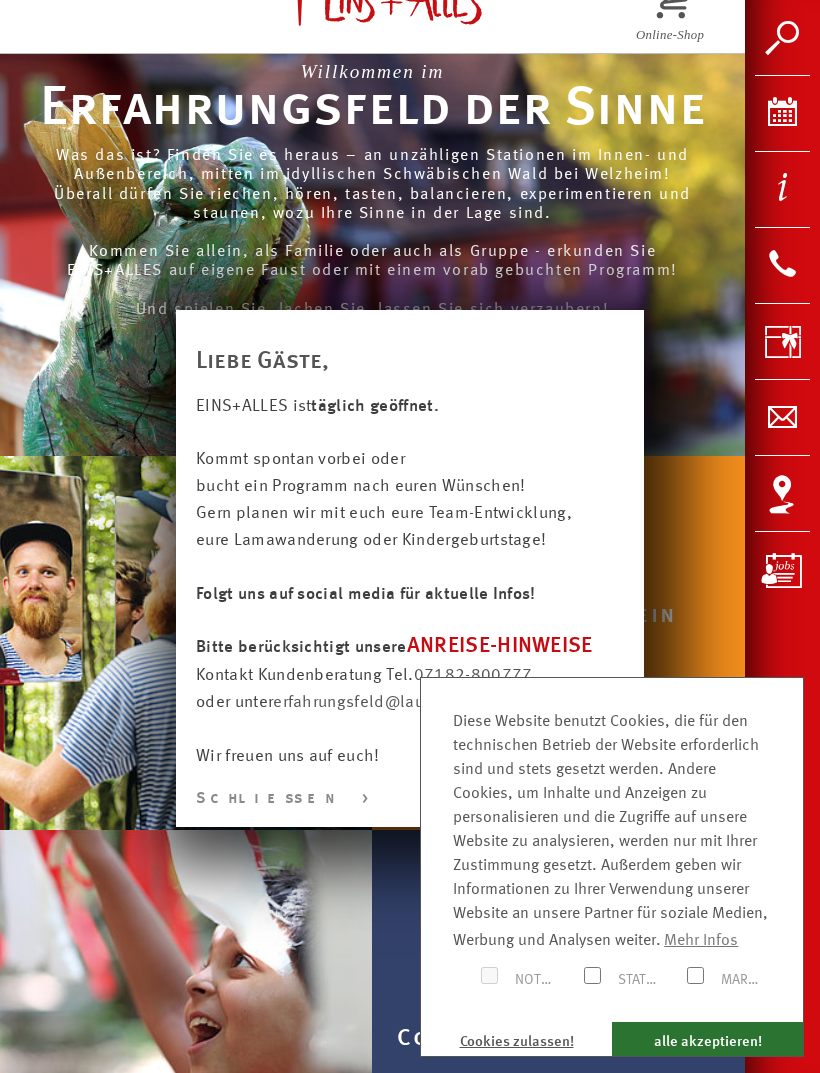 click on "Cookies zulassen!" at bounding box center (516, 1039) 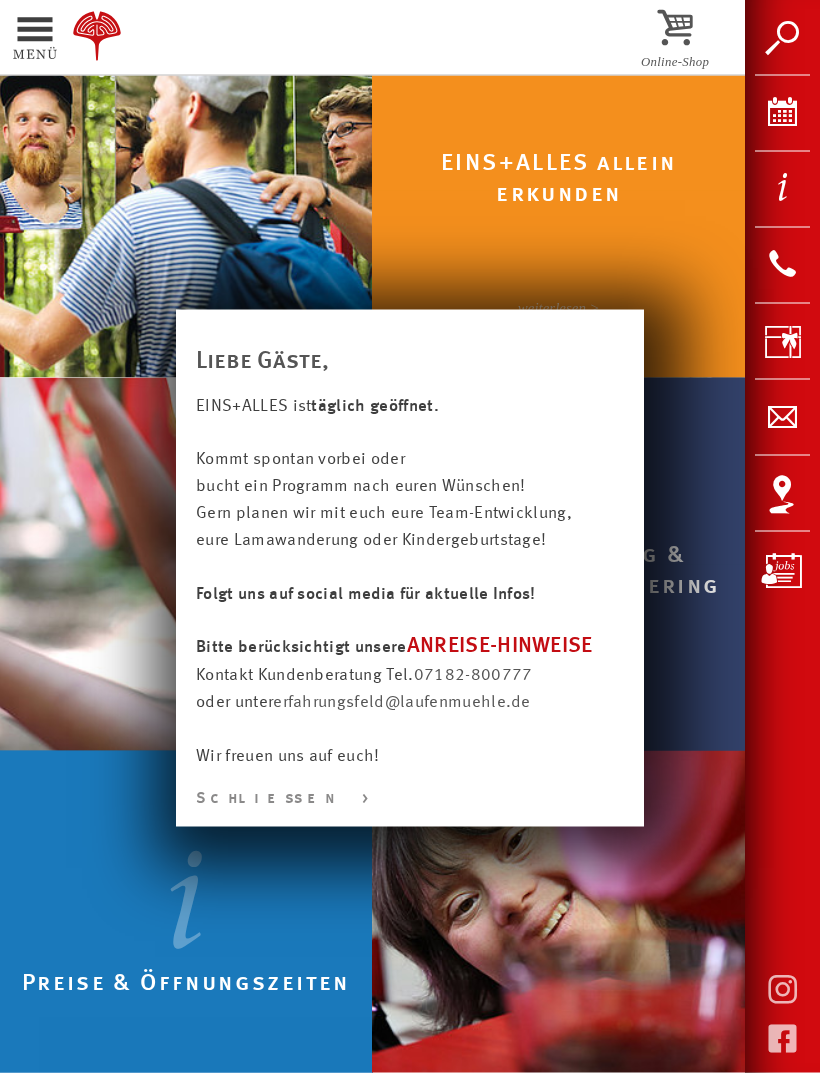 scroll, scrollTop: 553, scrollLeft: 0, axis: vertical 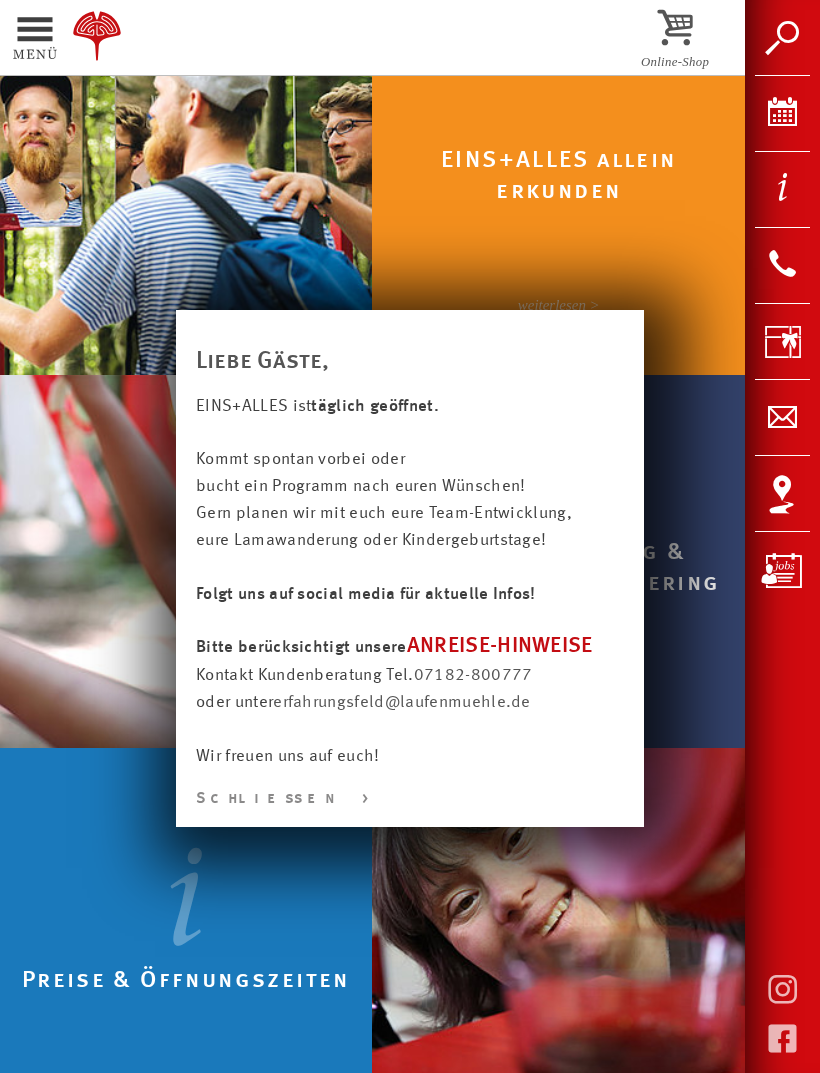 click on "ANREISE-HINWEISE" at bounding box center (500, 646) 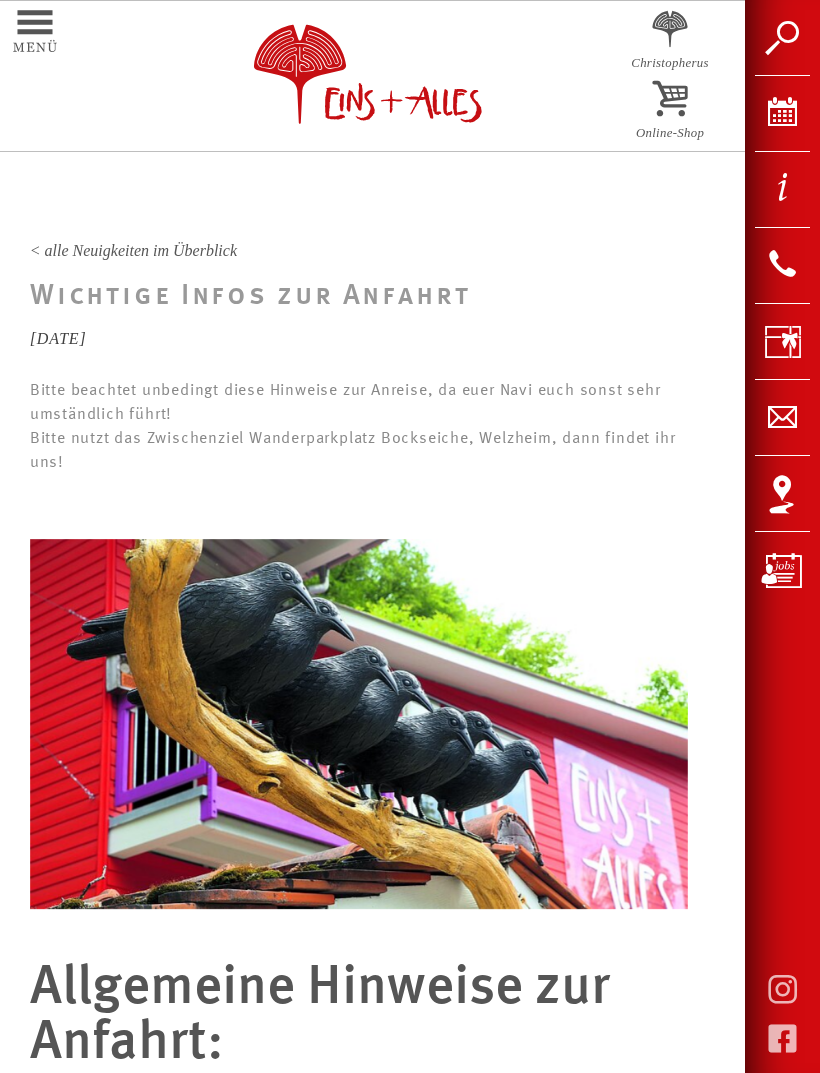 scroll, scrollTop: 0, scrollLeft: 0, axis: both 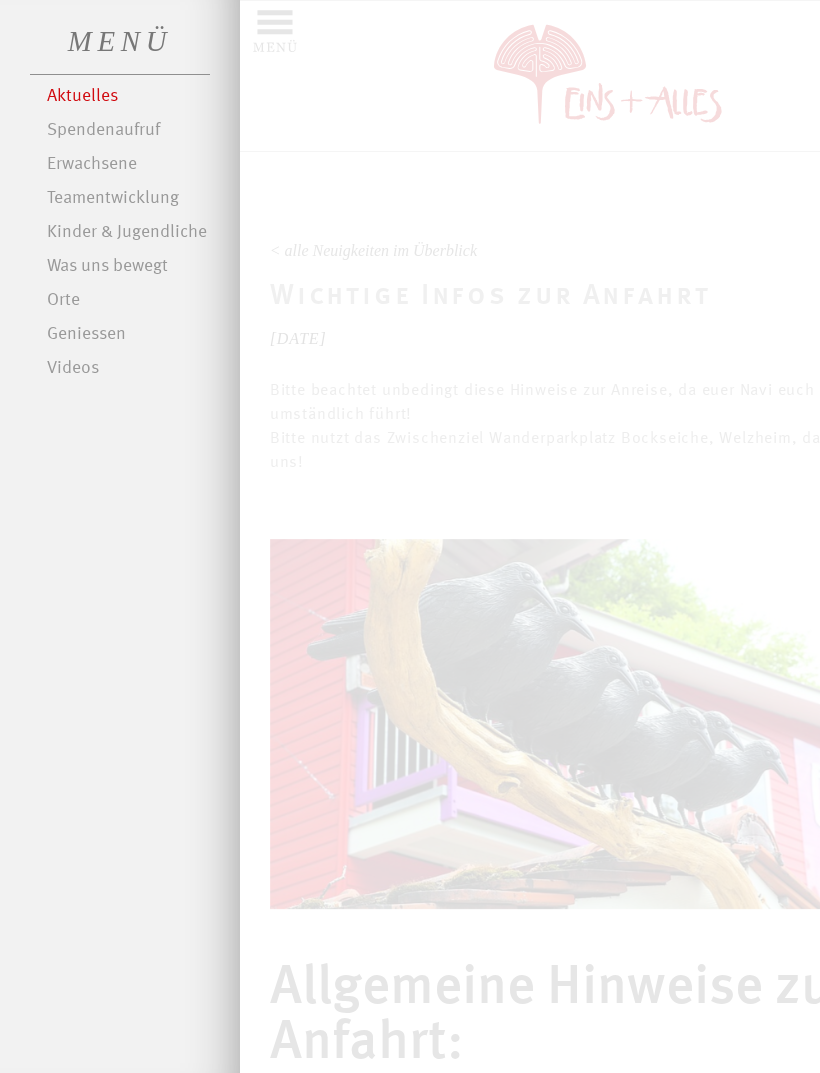 click on "MENÜ" at bounding box center (120, 41) 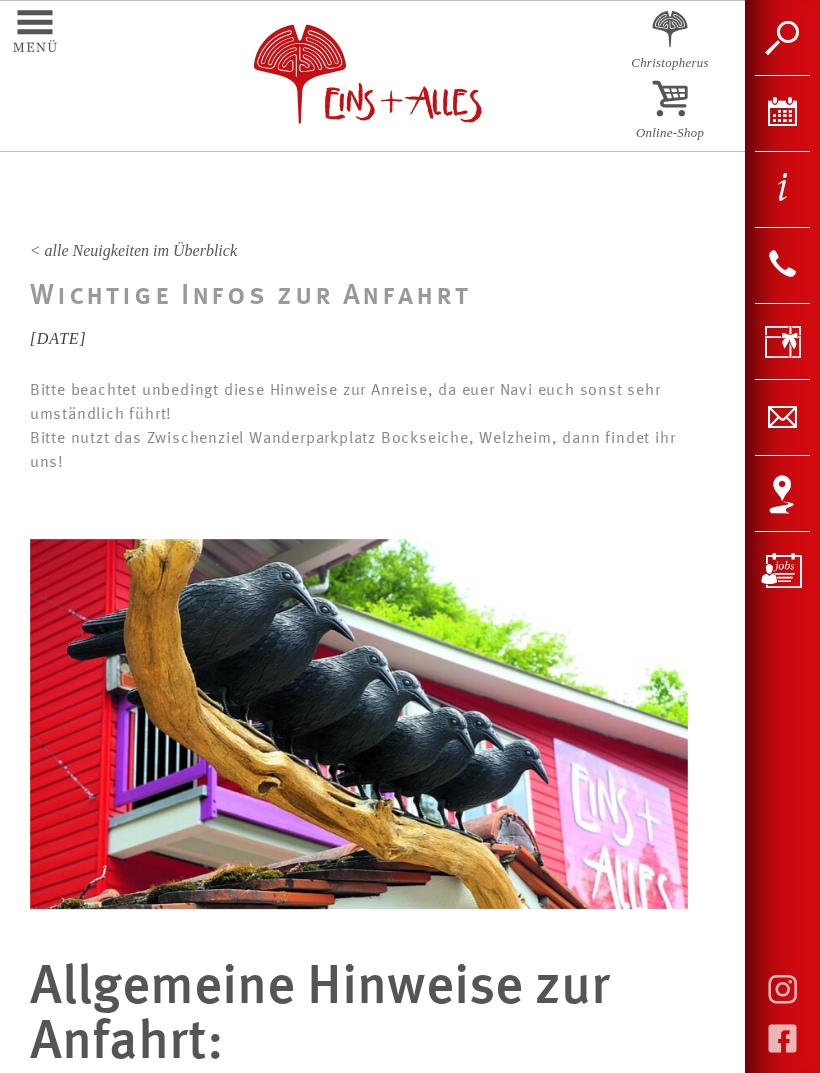 click at bounding box center [670, 97] 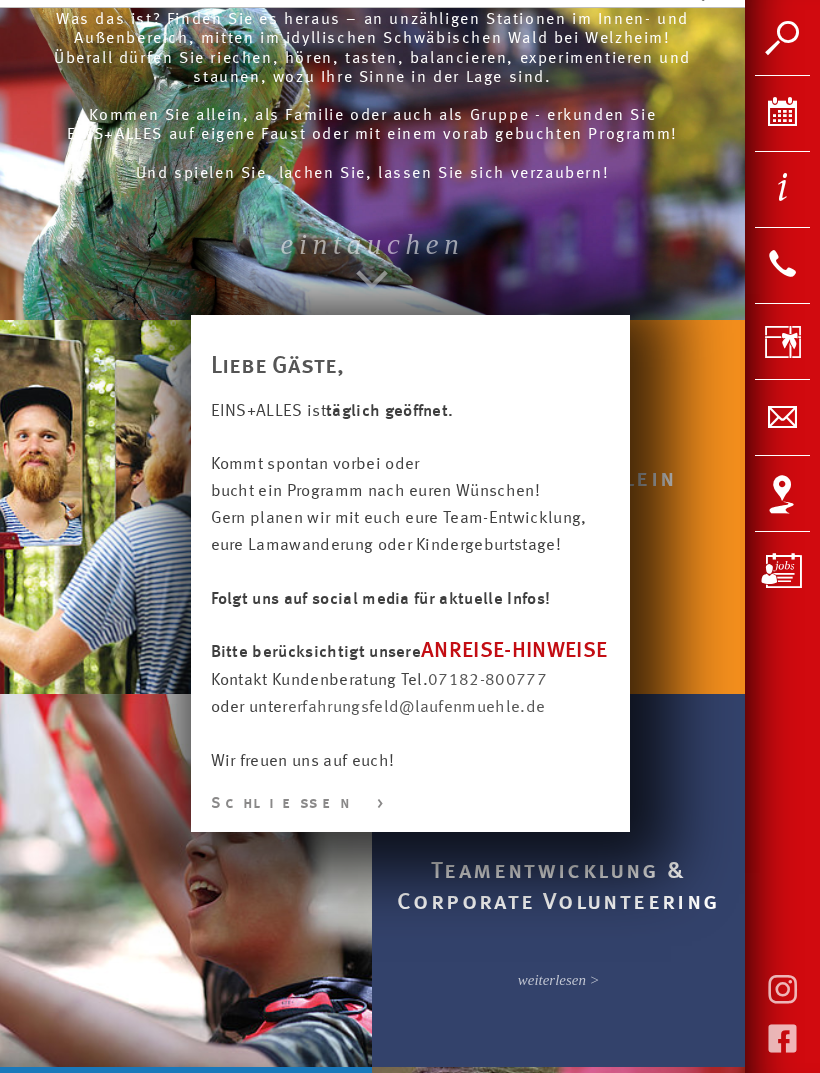 scroll, scrollTop: 308, scrollLeft: 0, axis: vertical 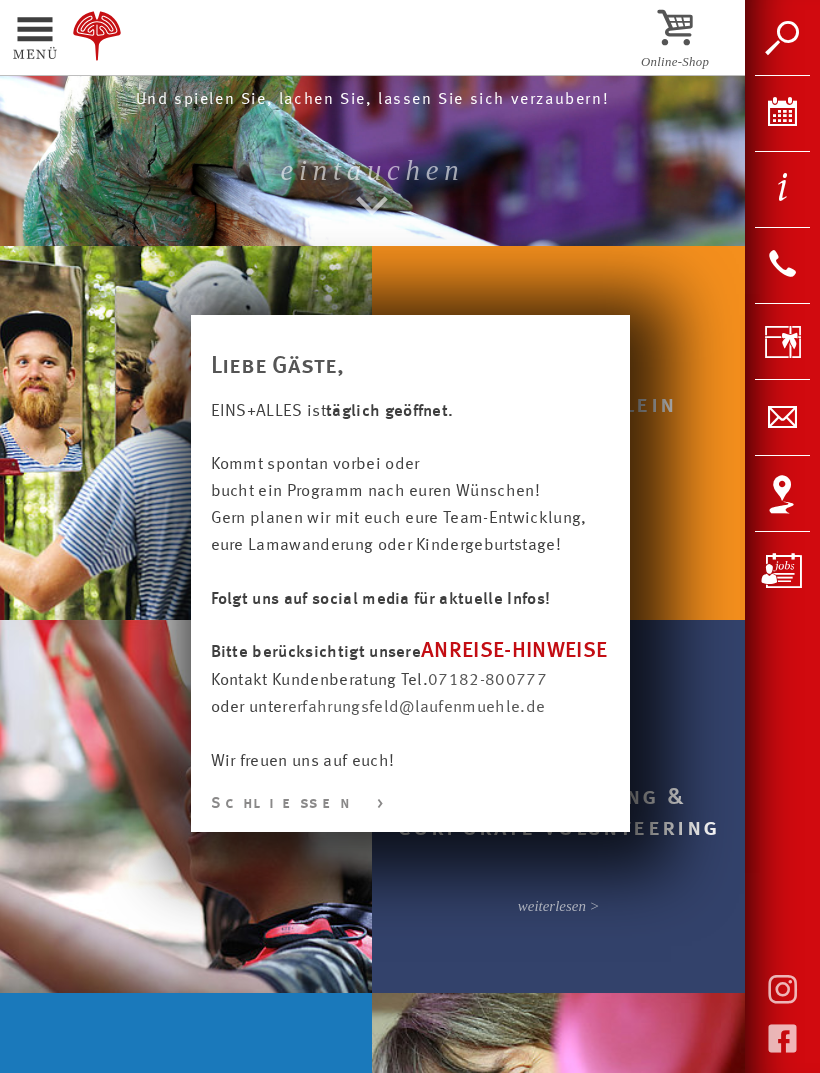 click on "Schließen >" at bounding box center [410, 804] 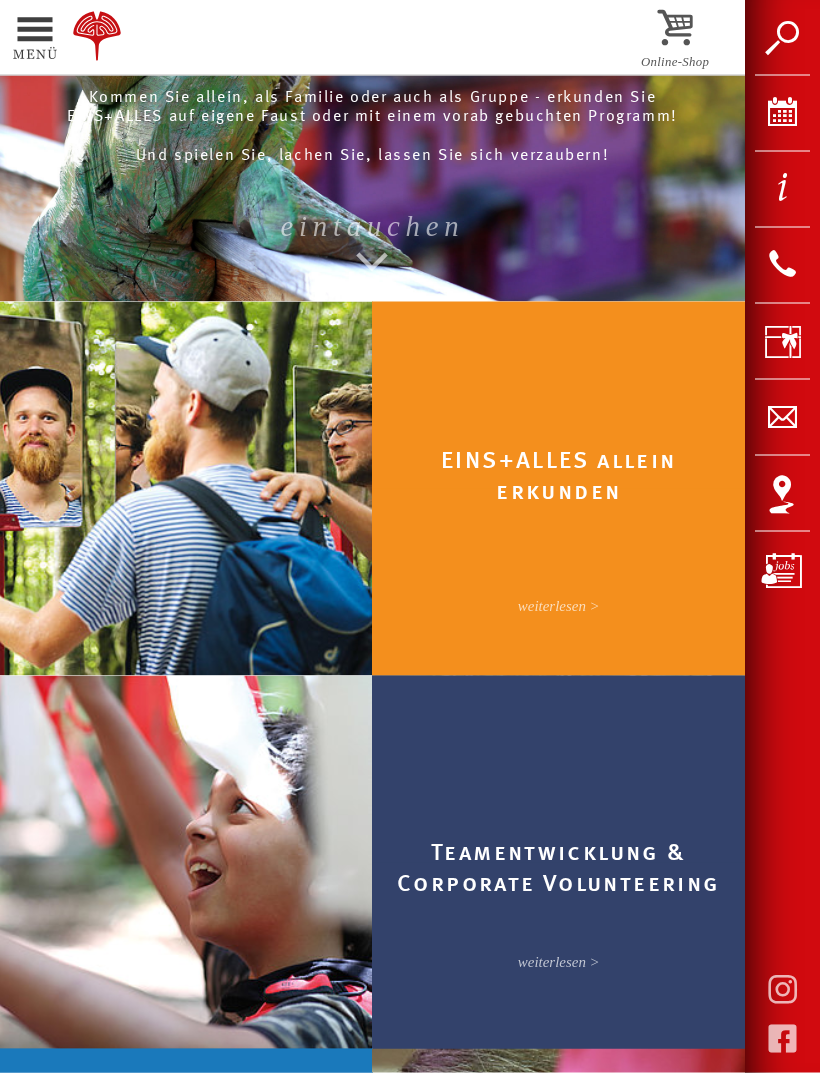 scroll, scrollTop: 253, scrollLeft: 0, axis: vertical 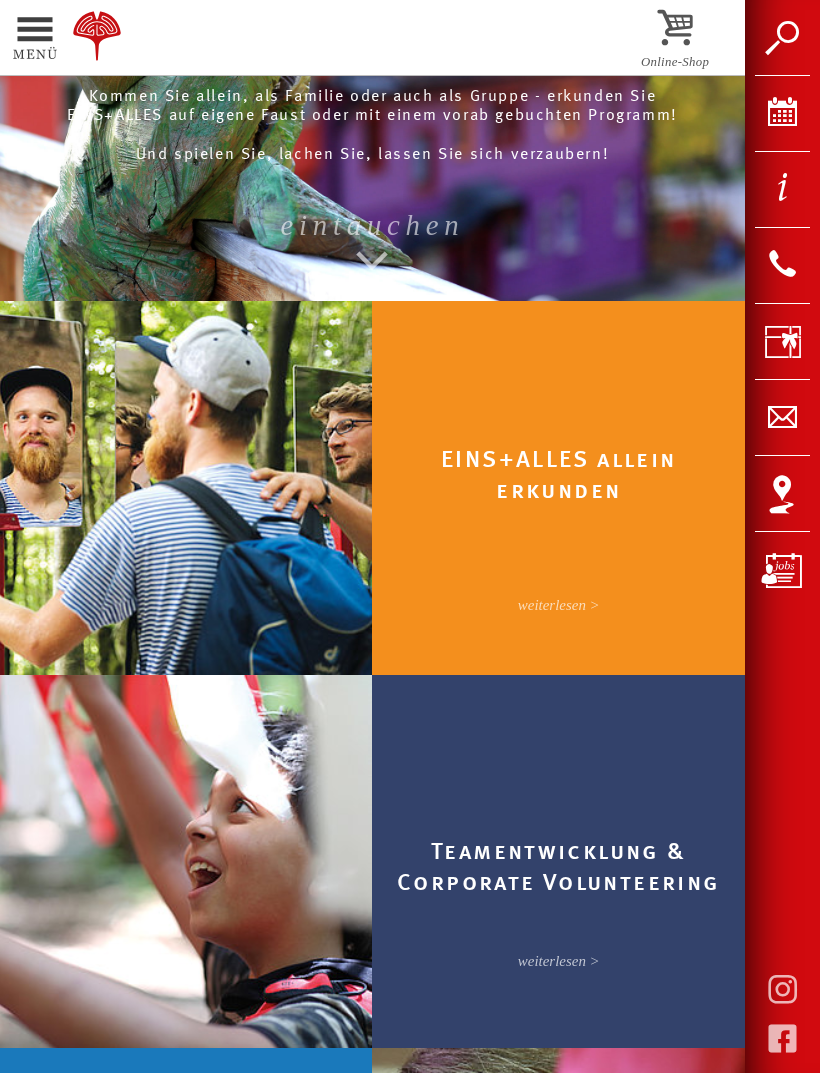 click on "EINS+ALLES allein erkunden
Erkunden Sie EINS+ALLES ganz individuell. Mit dem einmaligen Eintritt lässt sich alles ausprobieren, wonach Ihnen gerade Ihr Sinn steht. Spontan und ohne Anmeldung.
weiterlesen >" at bounding box center (559, 581) 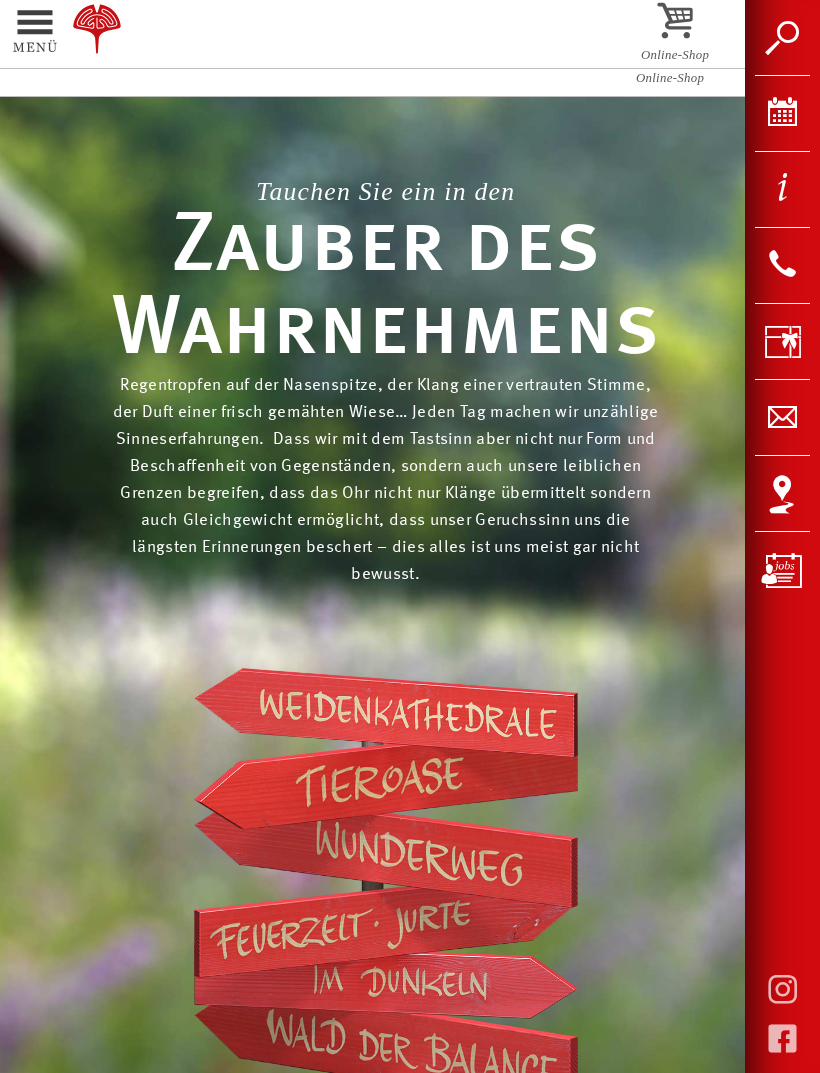 scroll, scrollTop: 0, scrollLeft: 0, axis: both 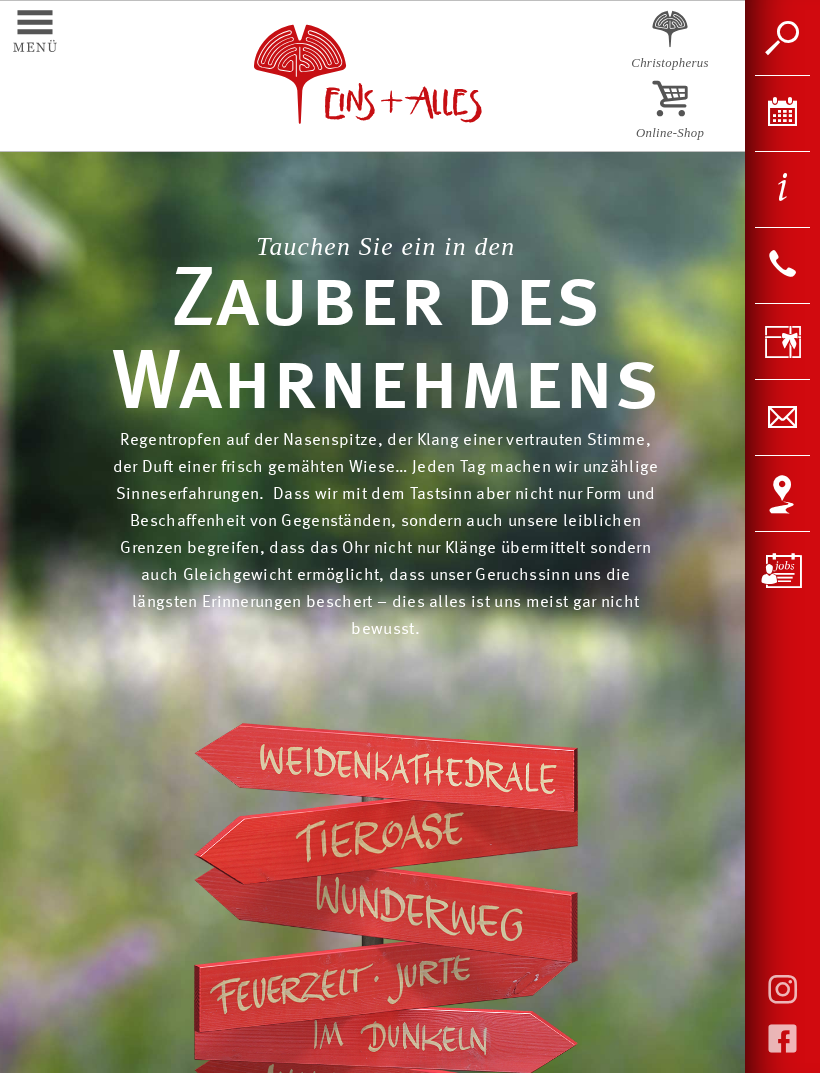 click at bounding box center (8, -47) 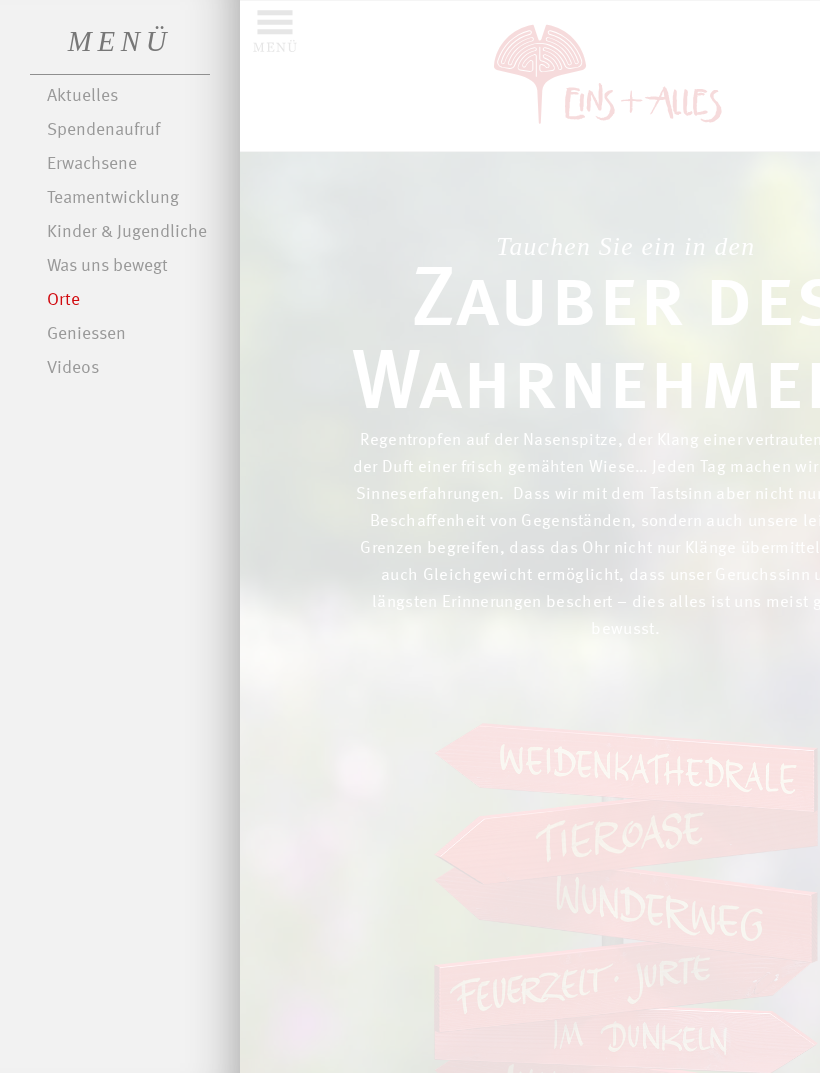 click at bounding box center (410, 536) 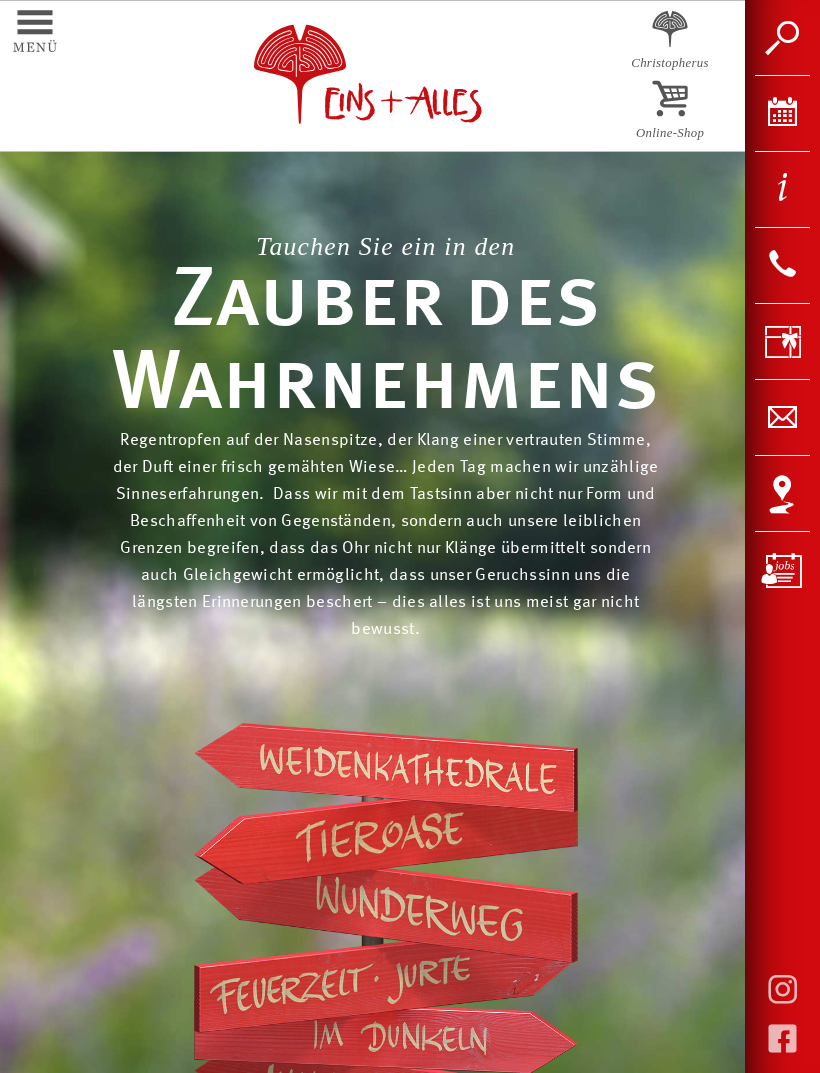 click at bounding box center (8, -47) 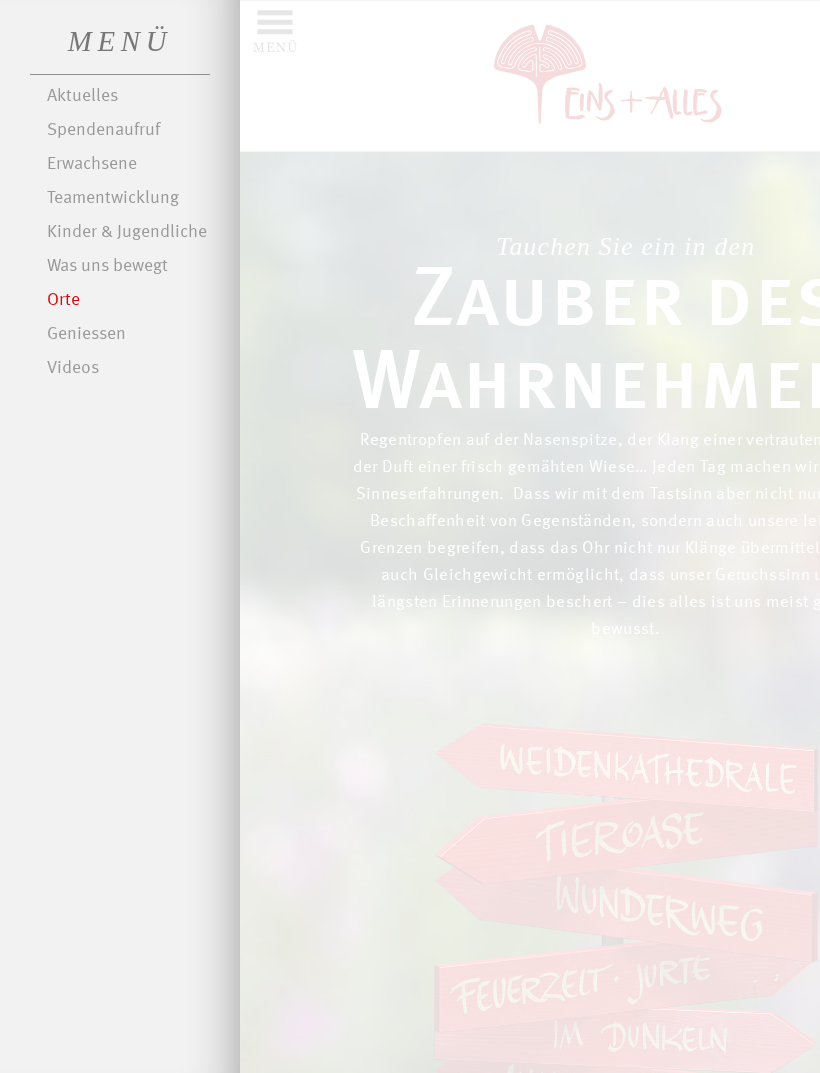 click on "MENÜ" at bounding box center [120, 37] 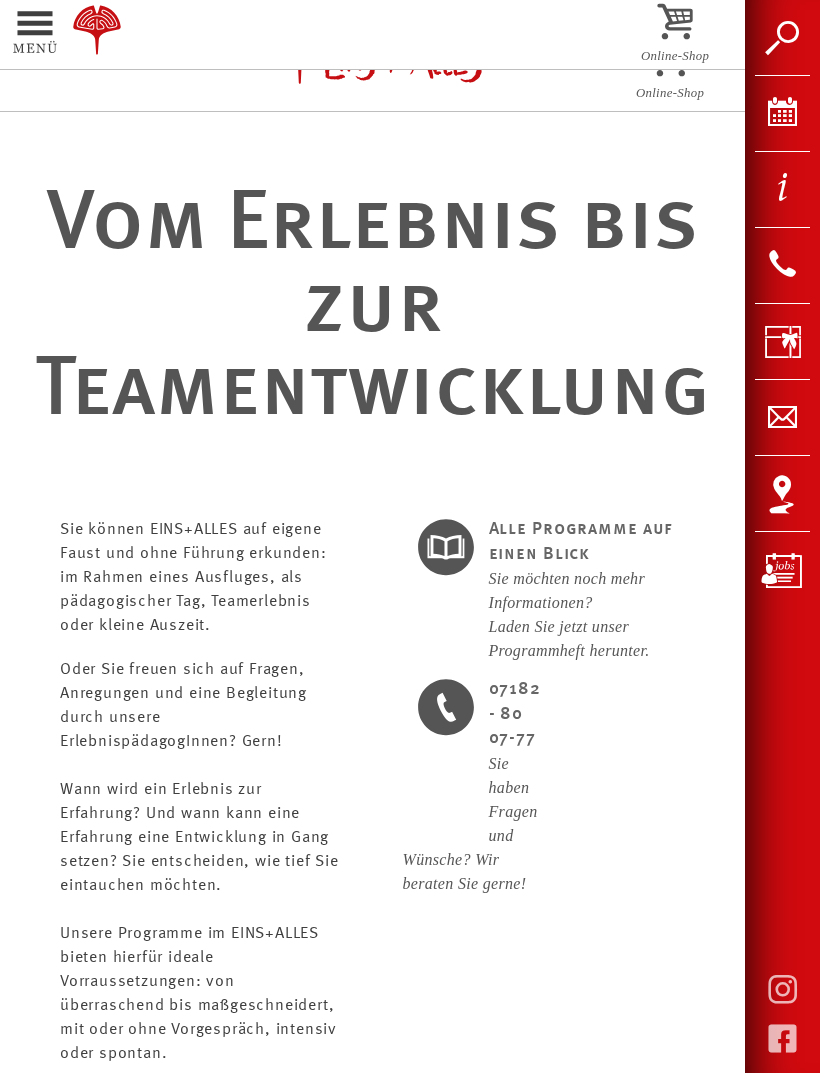 scroll, scrollTop: 0, scrollLeft: 0, axis: both 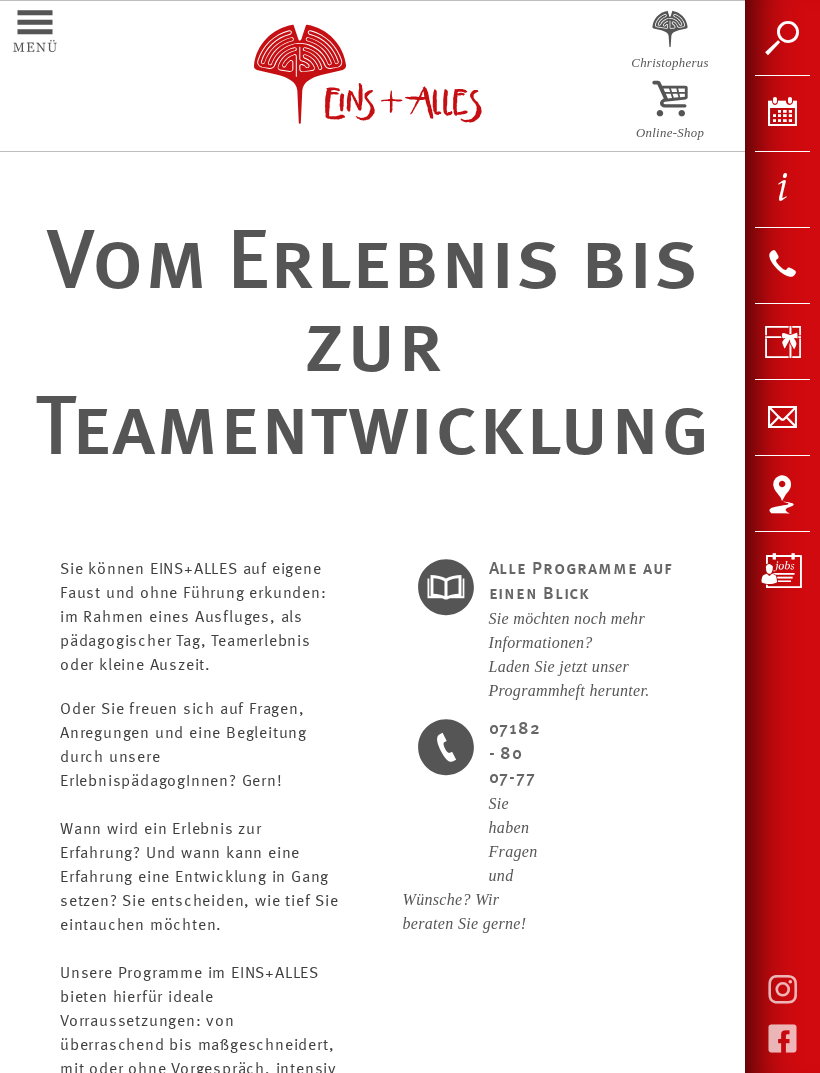 click on "Zeiten/Preise" at bounding box center (782, 189) 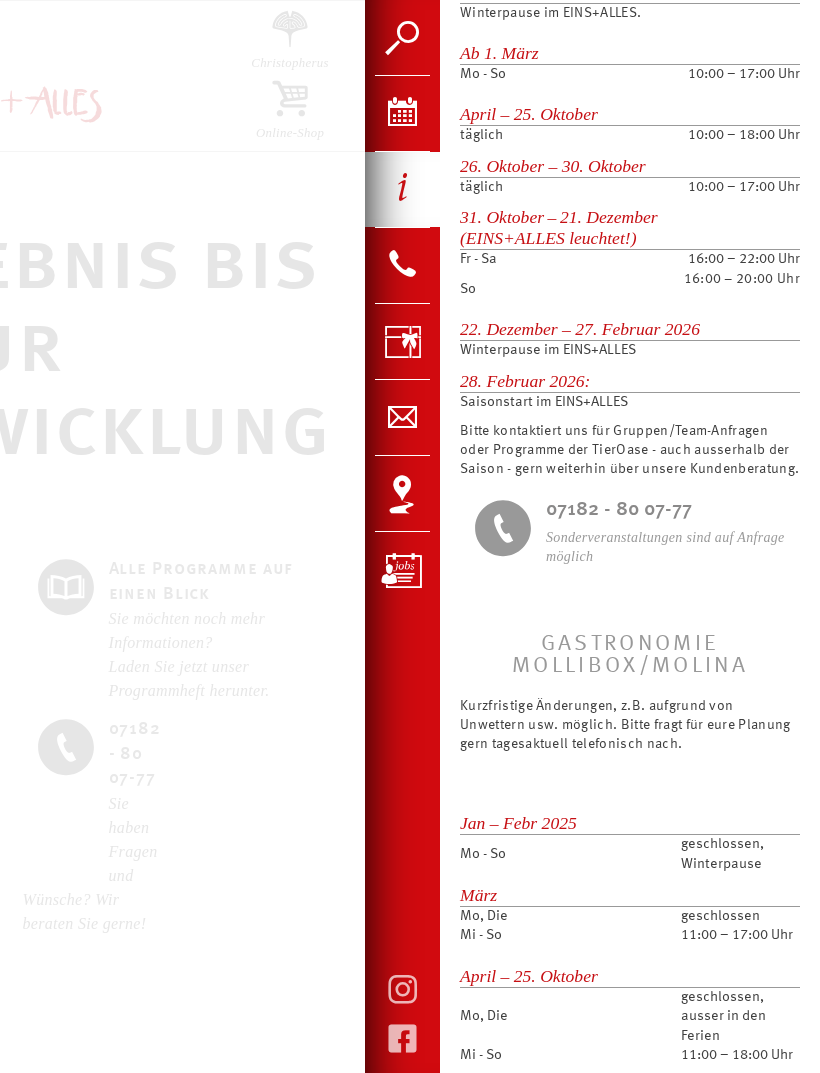 scroll, scrollTop: 624, scrollLeft: 0, axis: vertical 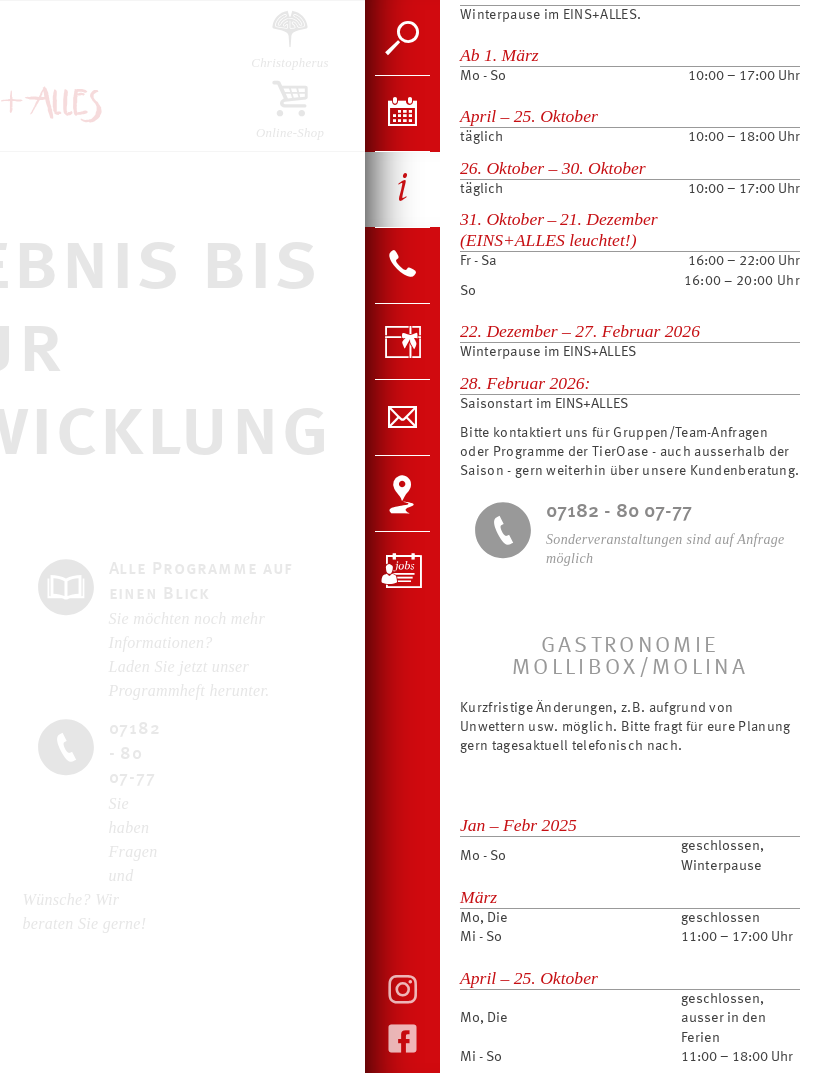click on "Anreise" at bounding box center (402, 493) 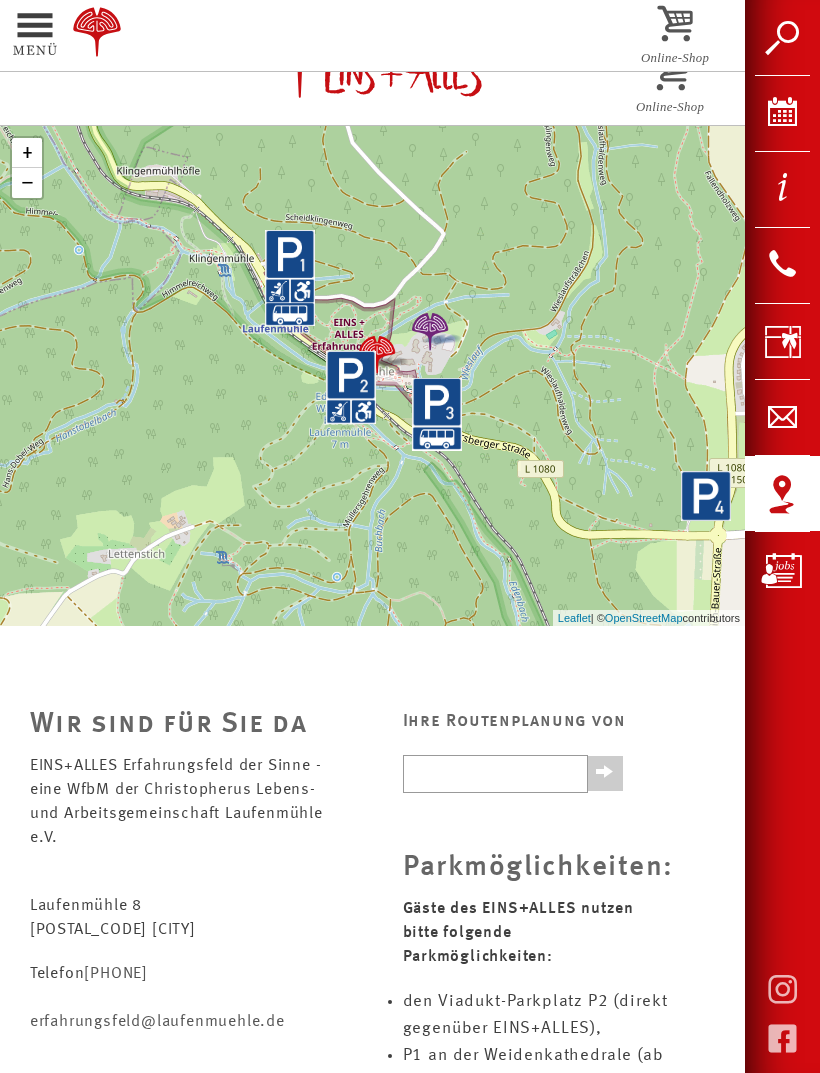 scroll, scrollTop: 0, scrollLeft: 0, axis: both 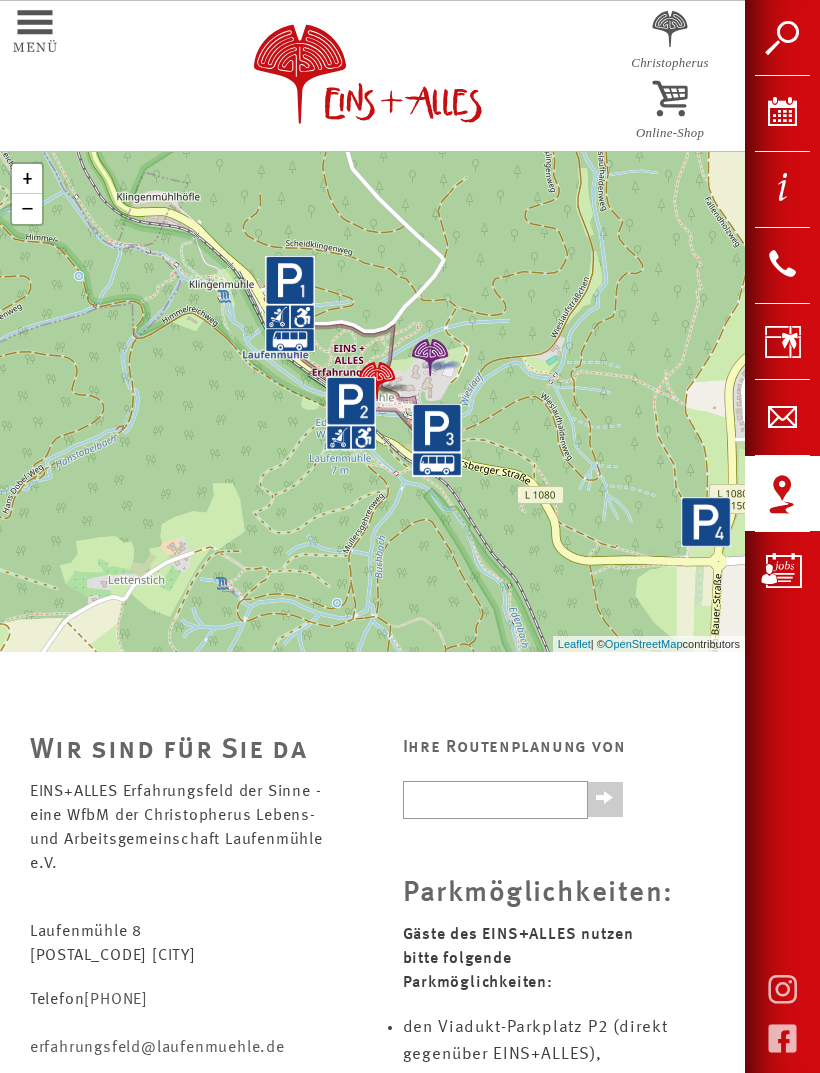 click at bounding box center (8, -47) 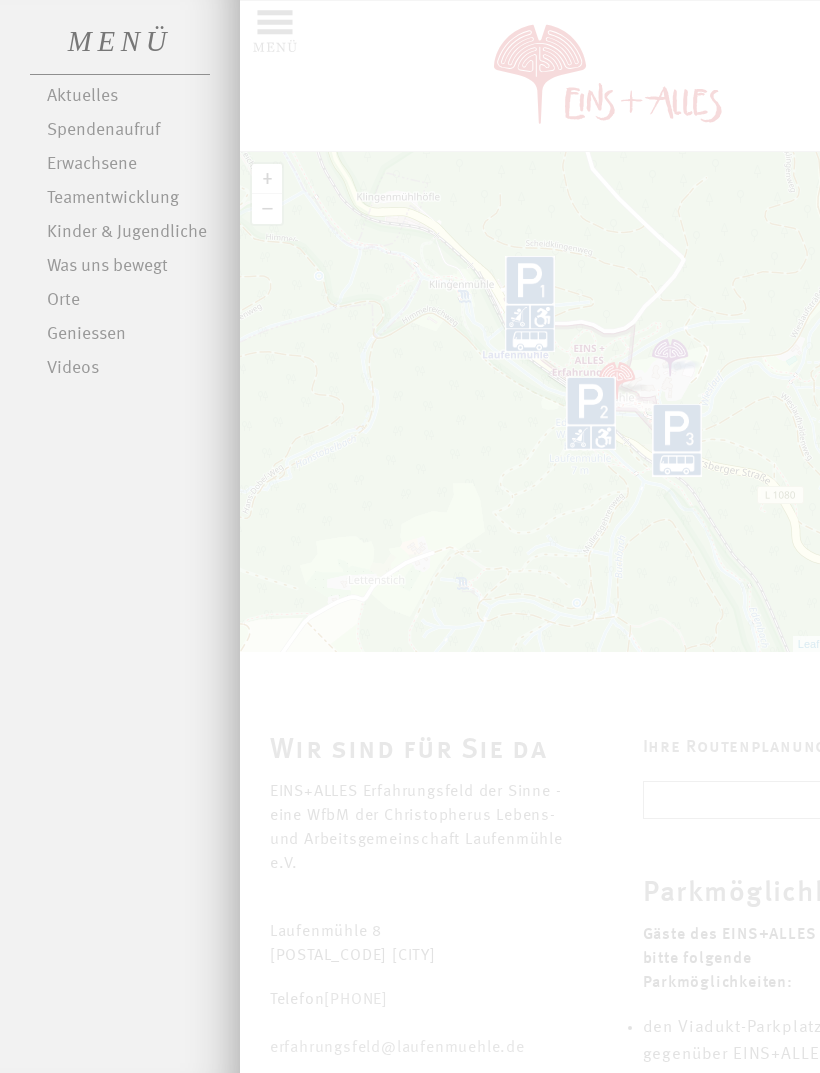 click on "Teamentwicklung" at bounding box center (133, 199) 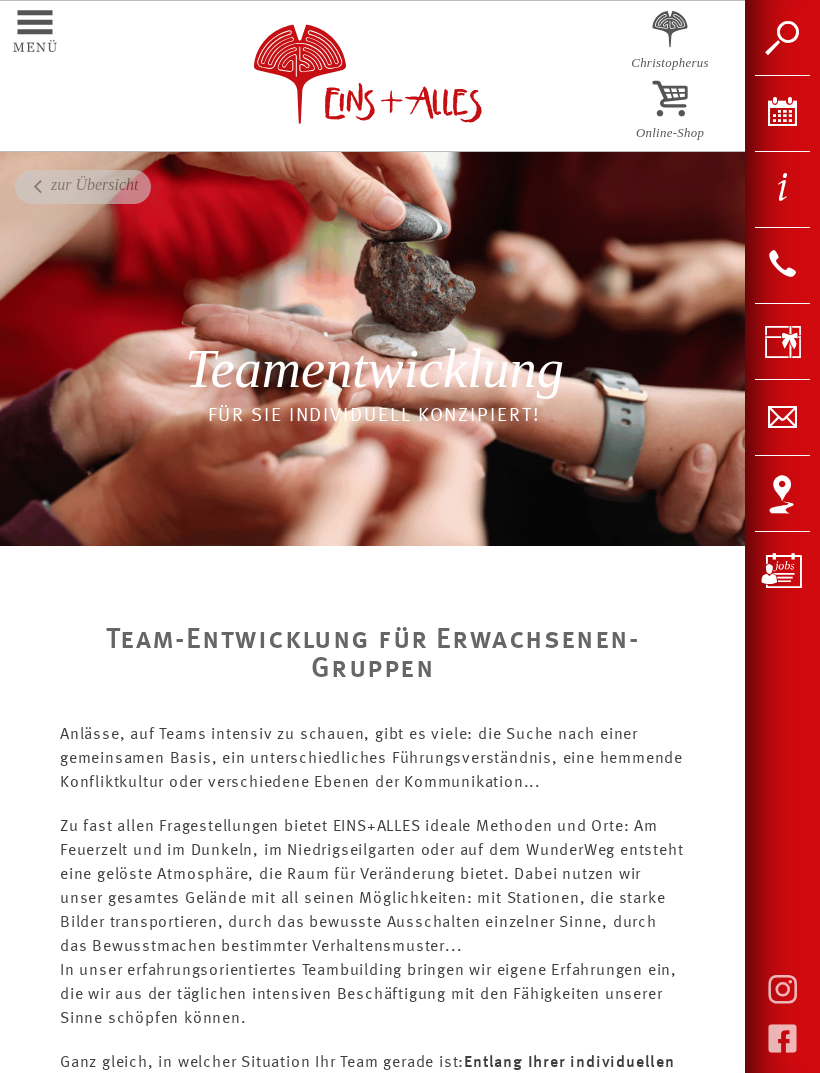 scroll, scrollTop: 0, scrollLeft: 0, axis: both 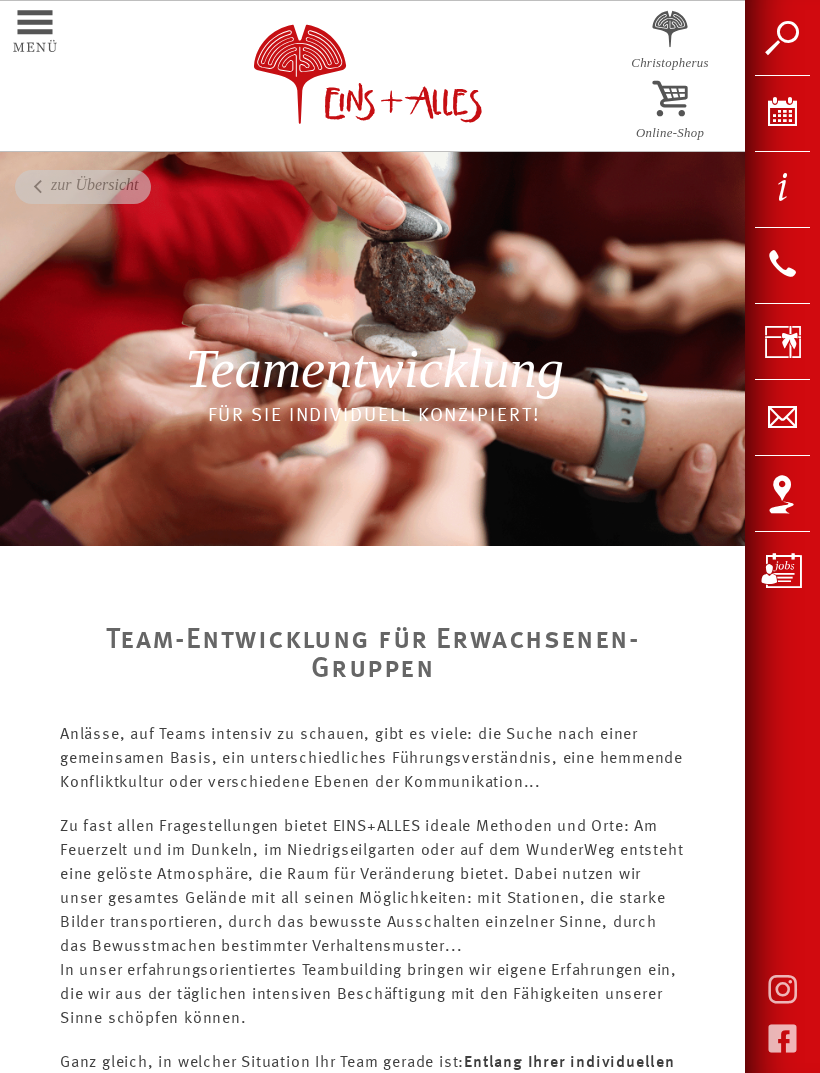 click at bounding box center [8, -47] 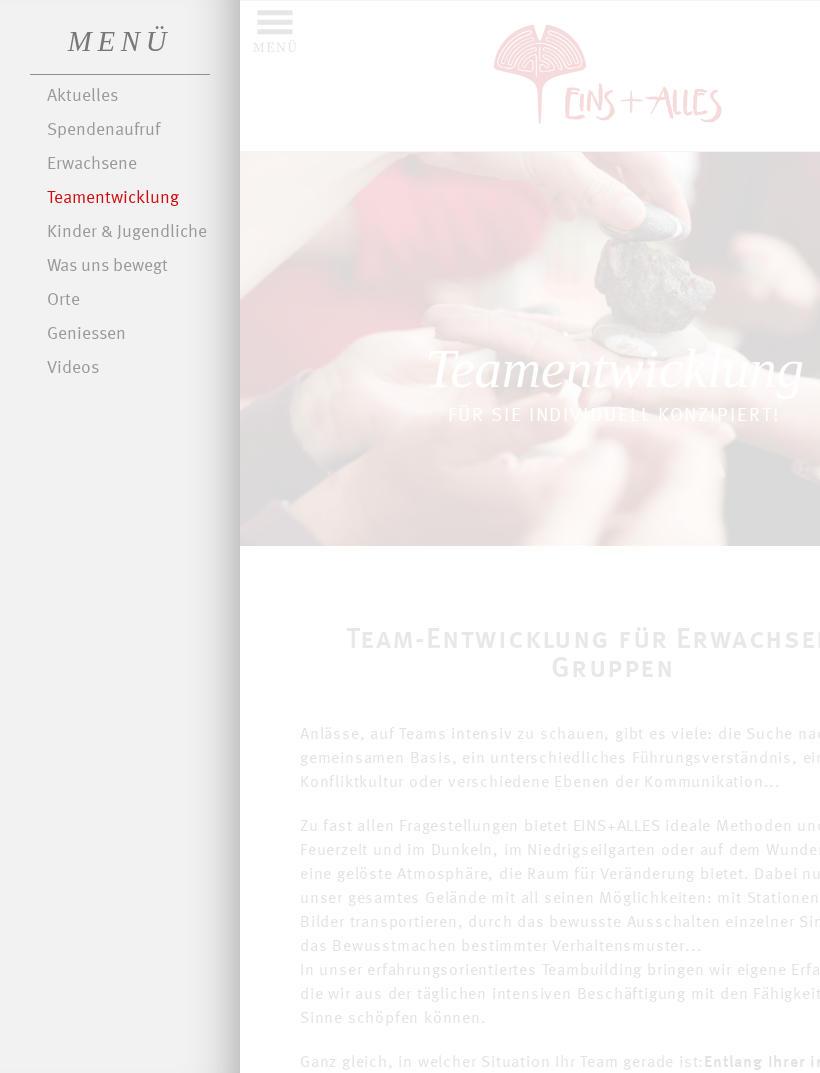 click on "MENÜ" at bounding box center [120, 37] 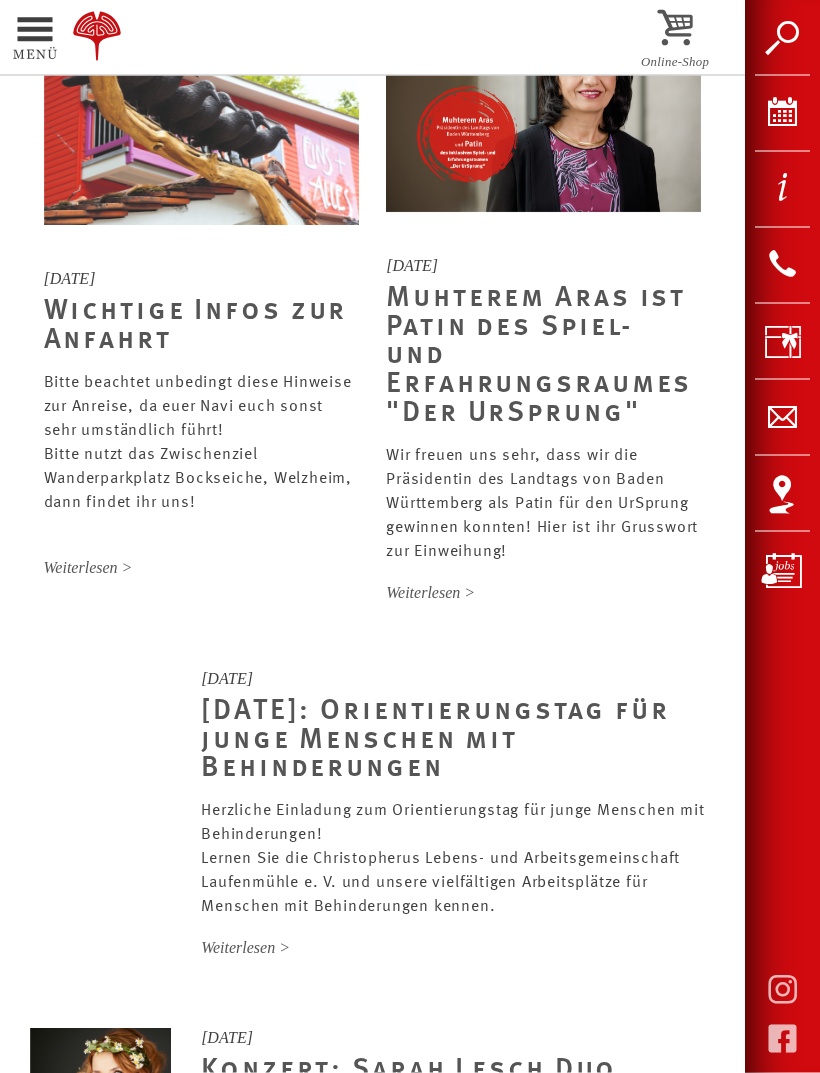 scroll, scrollTop: 373, scrollLeft: 0, axis: vertical 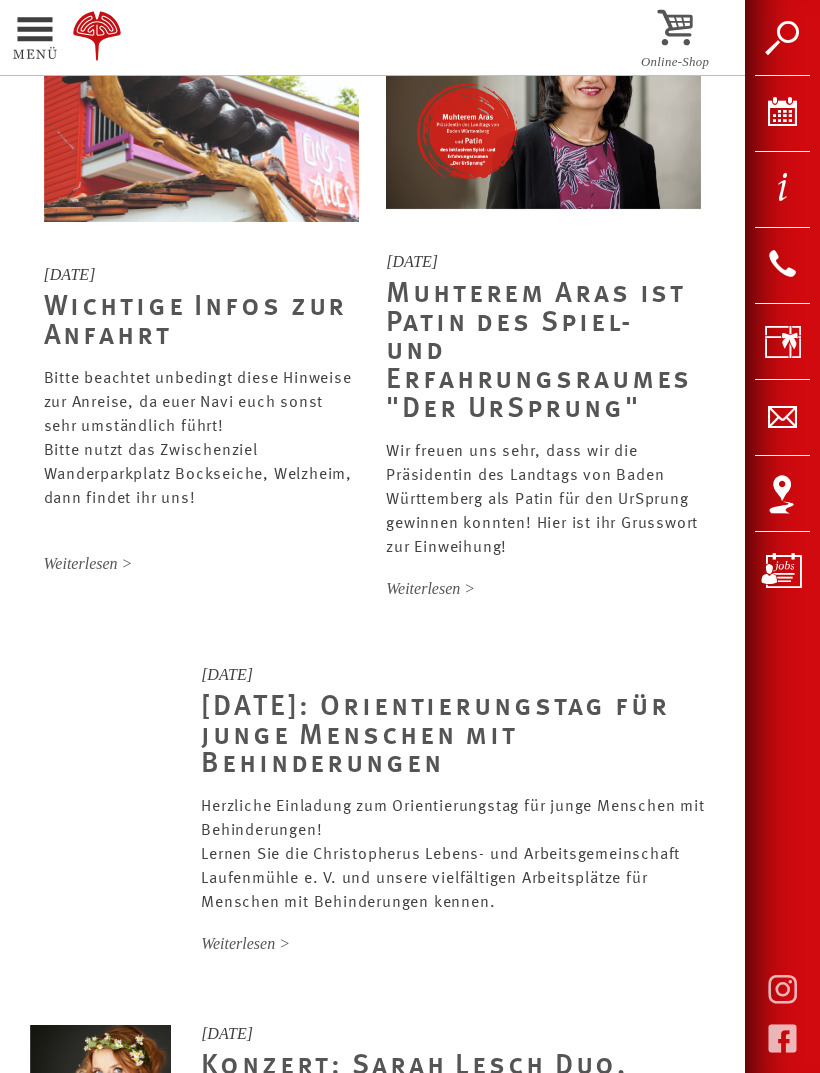 click on "Bitte beachtet unbedingt diese Hinweise zur Anreise, da euer Navi euch sonst sehr umständlich führt!
Bitte nutzt das Zwischenziel Wanderparkplatz Bockseiche, [CITY], [STATE], dann findet ihr uns!
<br/>
Weiterlesen>" at bounding box center [201, 470] 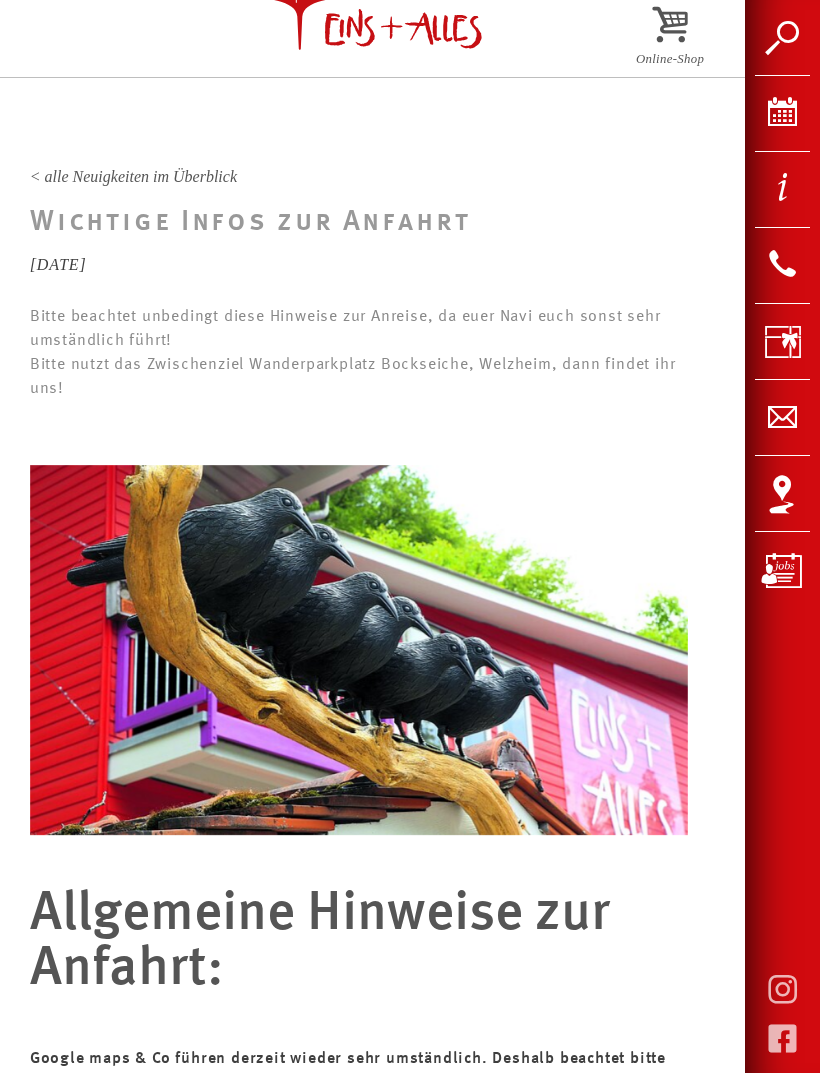 scroll, scrollTop: 73, scrollLeft: 0, axis: vertical 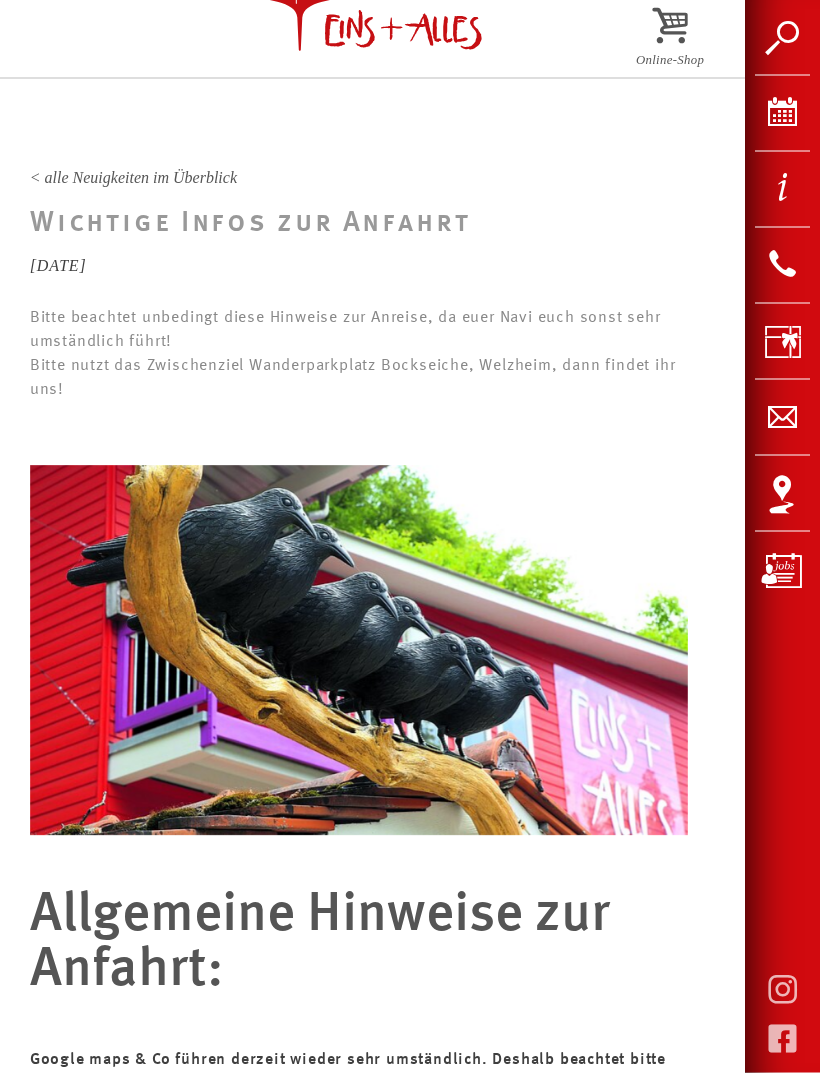 click at bounding box center (370, 3) 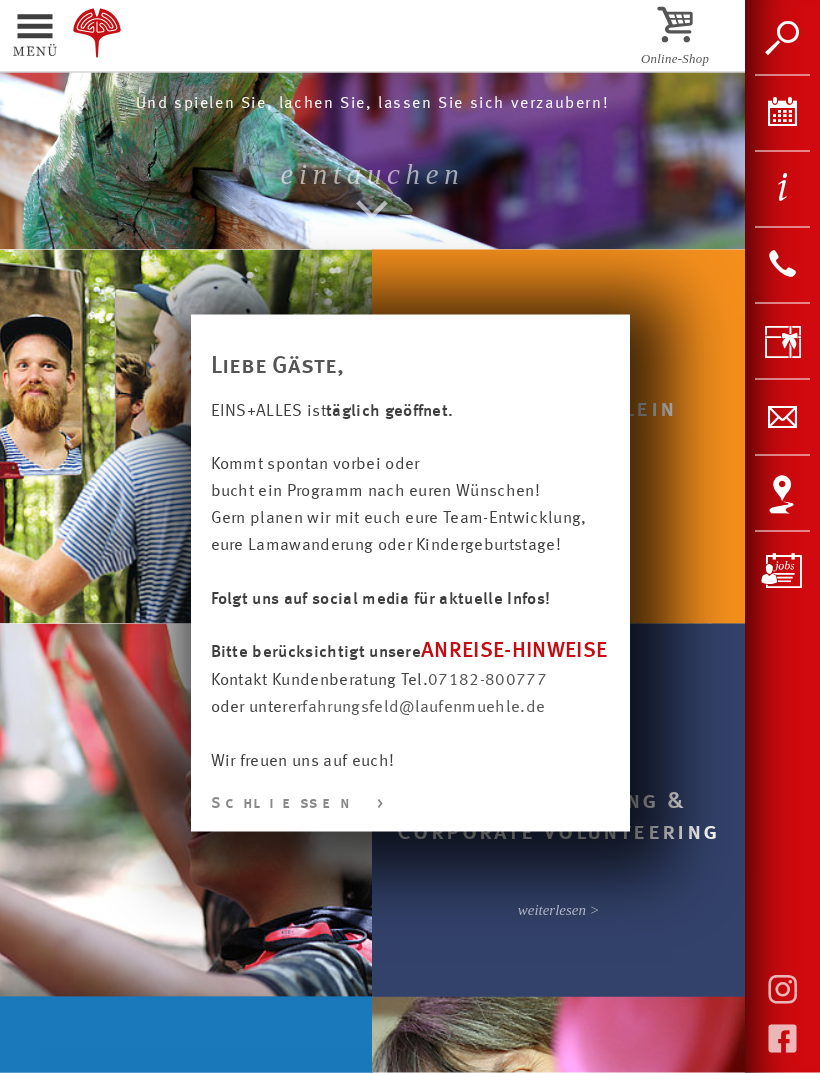 scroll, scrollTop: 306, scrollLeft: 0, axis: vertical 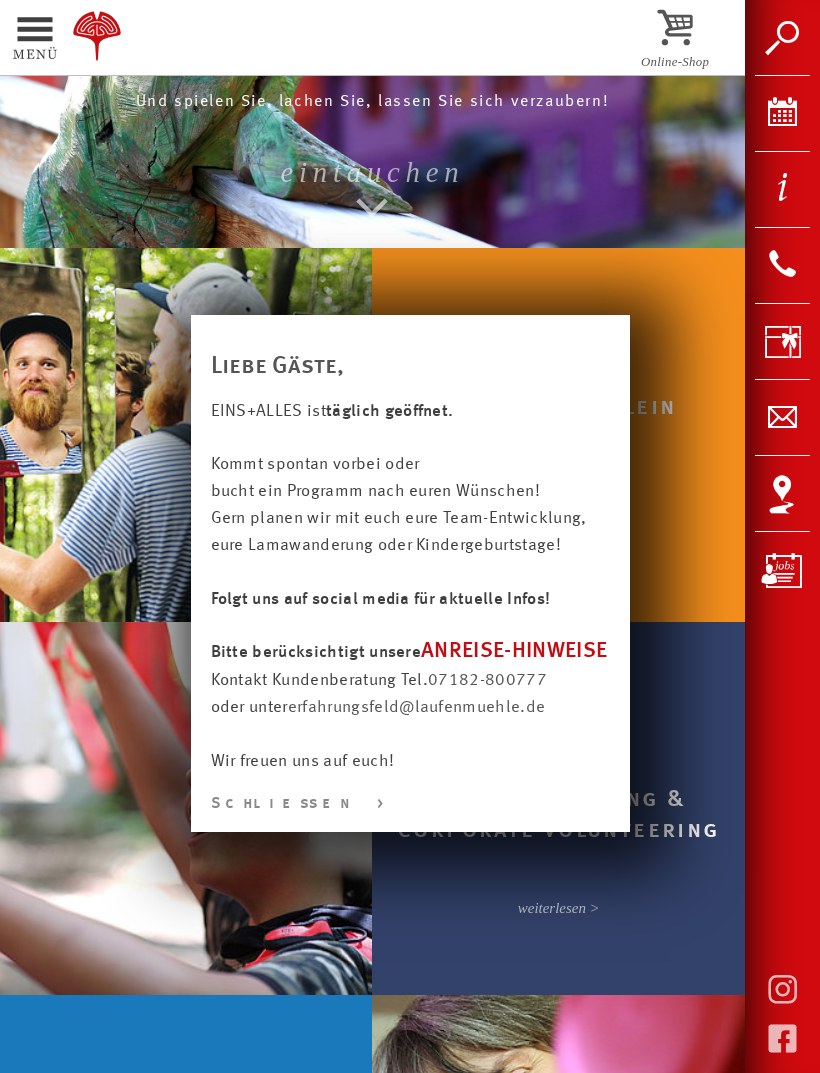 click at bounding box center (410, 1057) 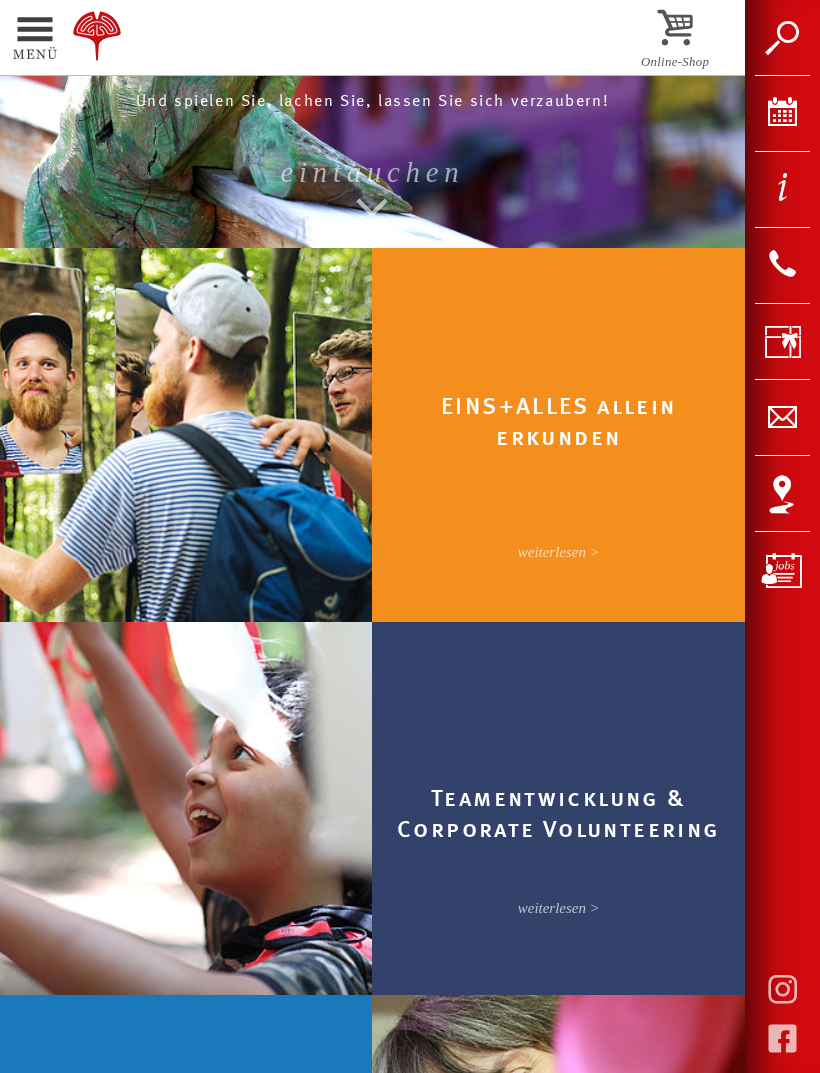 click at bounding box center (372, 222) 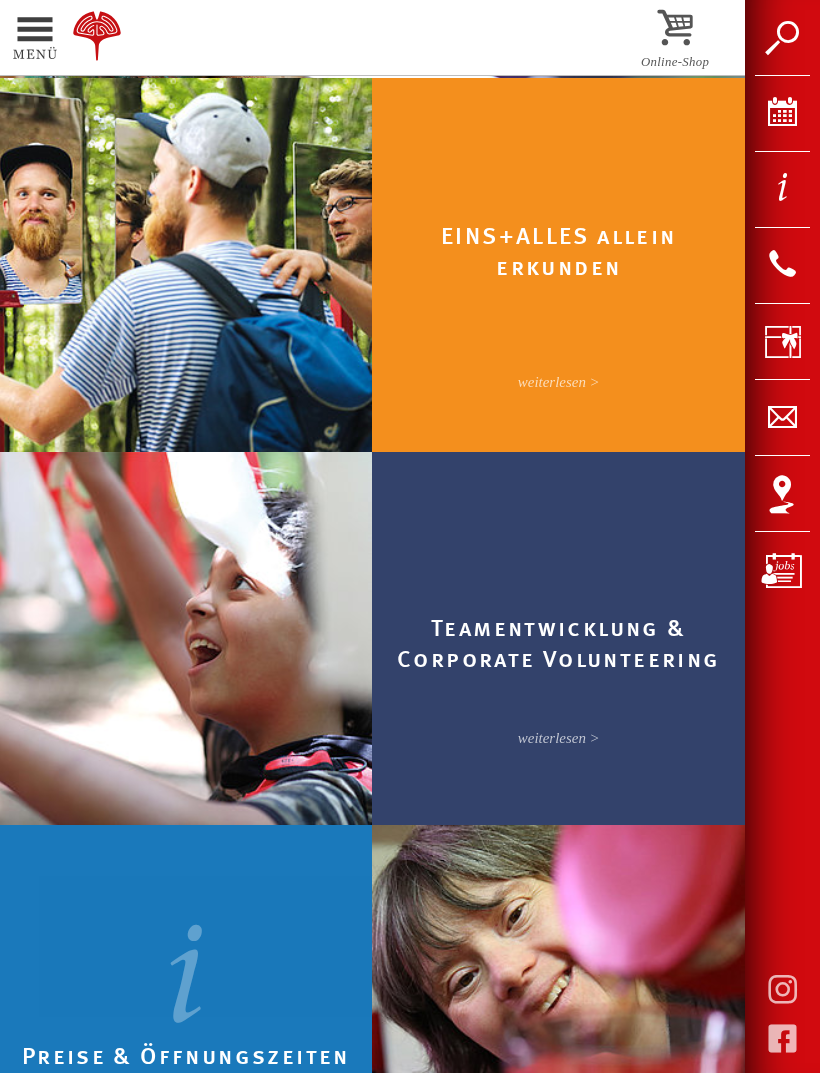 scroll, scrollTop: 479, scrollLeft: 0, axis: vertical 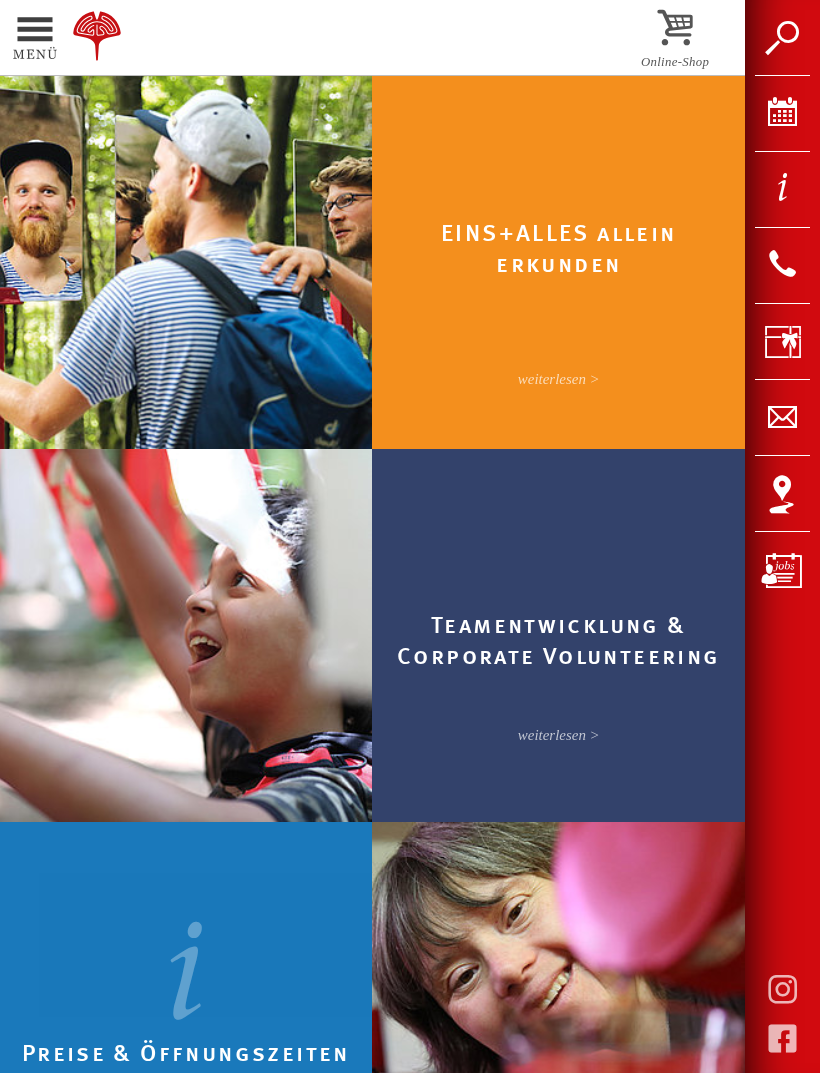 click on "weiterlesen >" at bounding box center (559, 375) 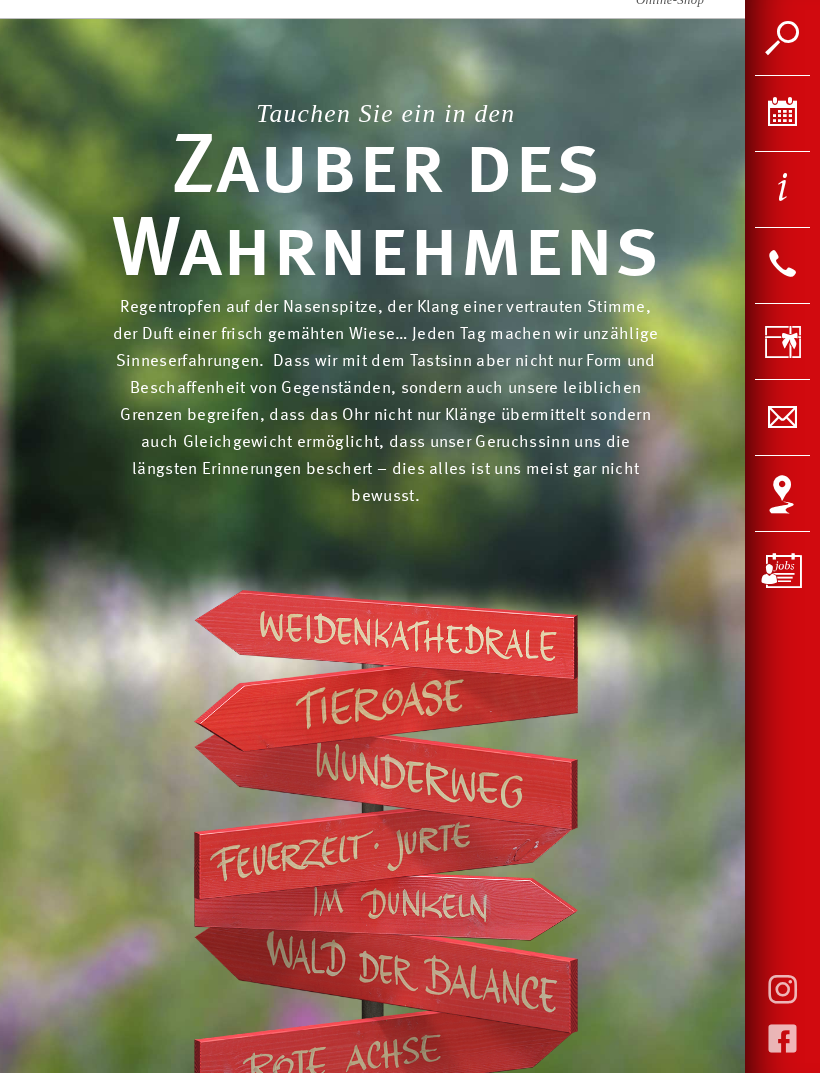 scroll, scrollTop: 319, scrollLeft: 0, axis: vertical 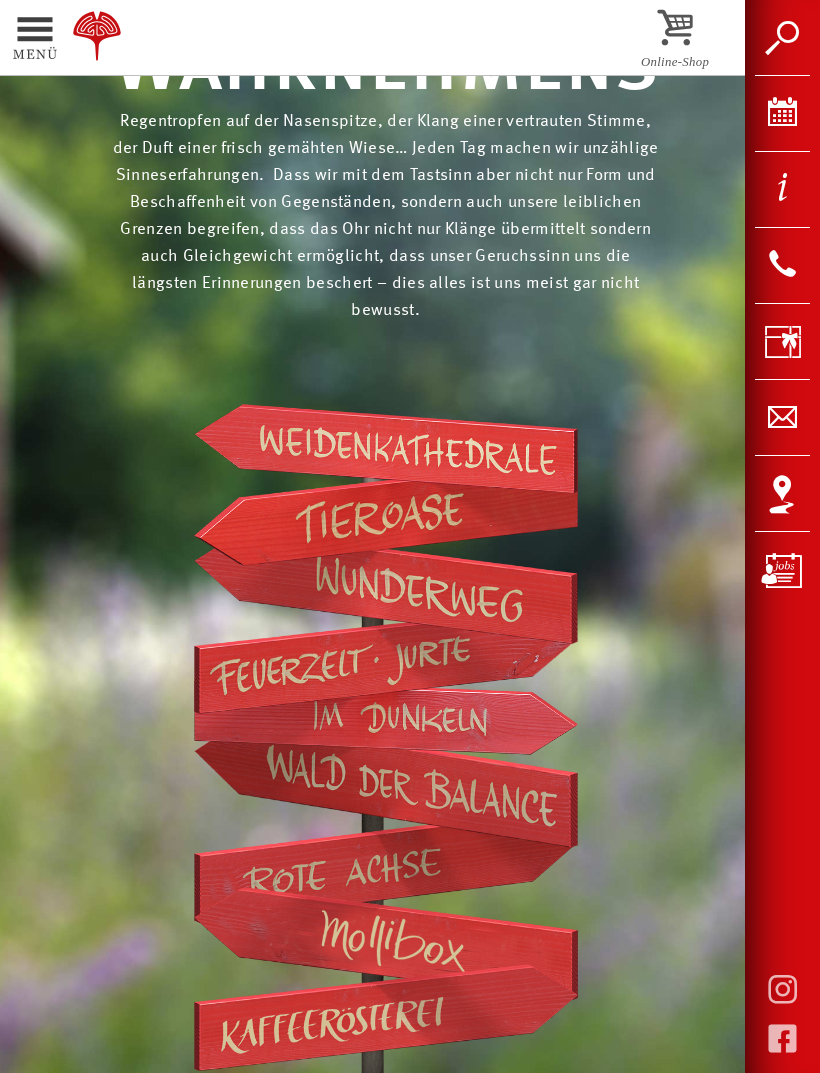 click on "Zeiten/Preise" at bounding box center [782, 189] 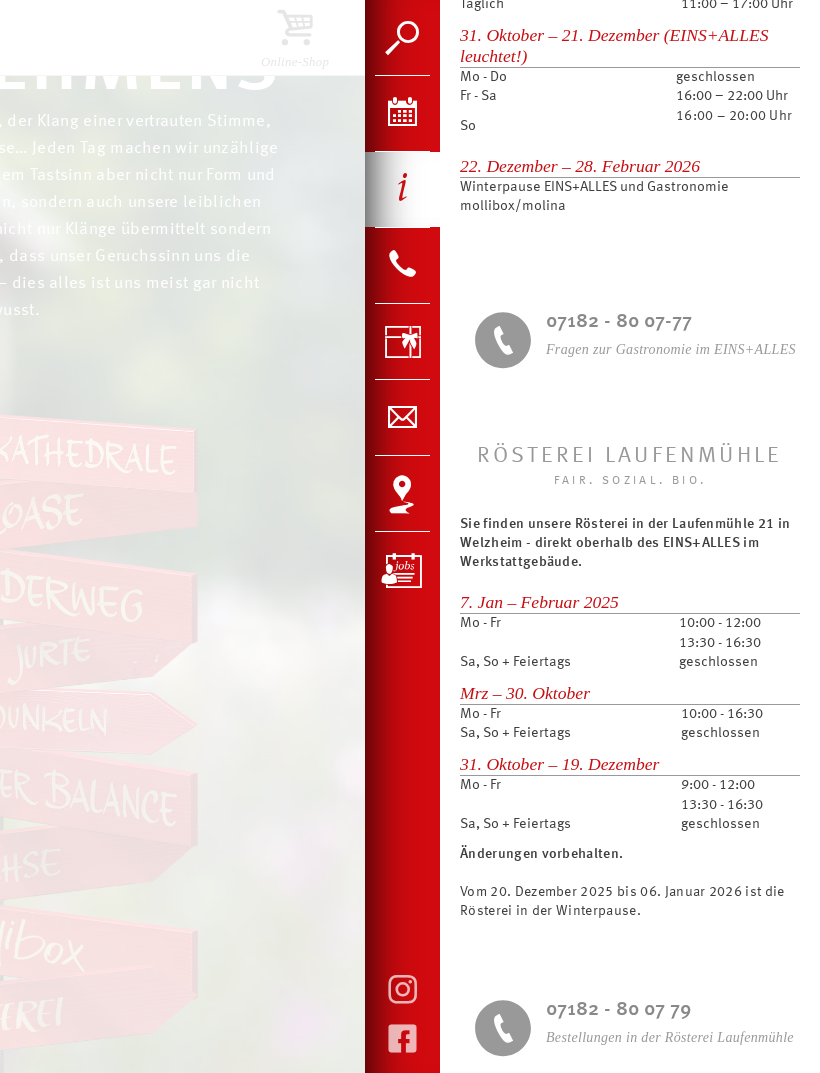 scroll, scrollTop: 1728, scrollLeft: 0, axis: vertical 